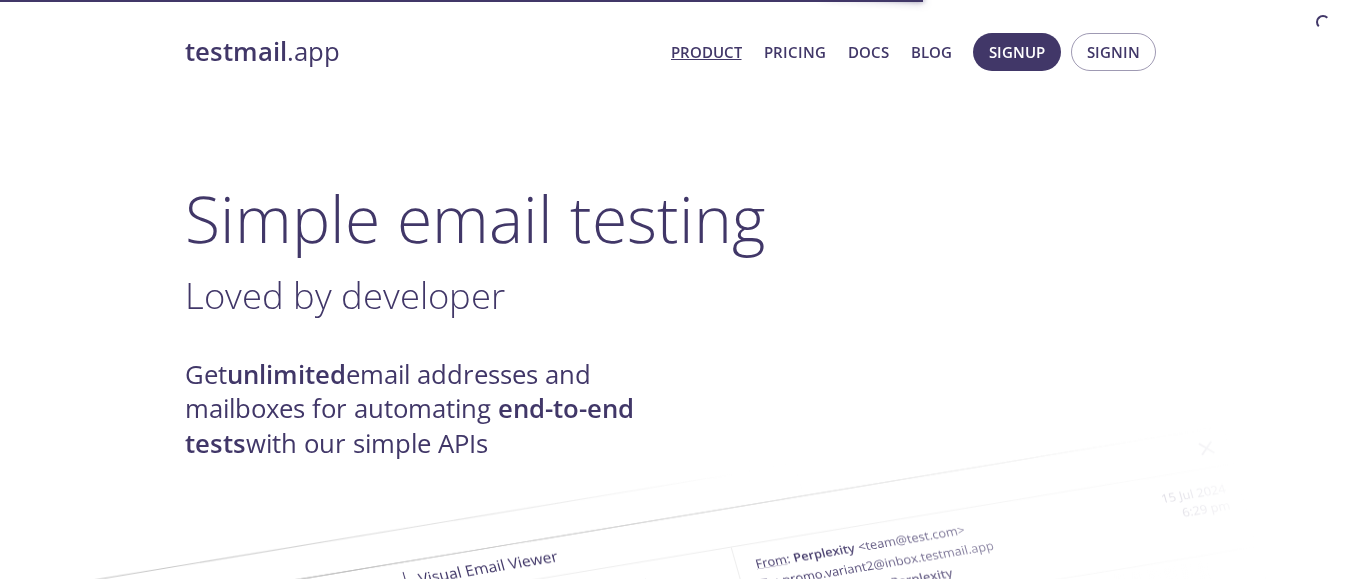 scroll, scrollTop: 0, scrollLeft: 0, axis: both 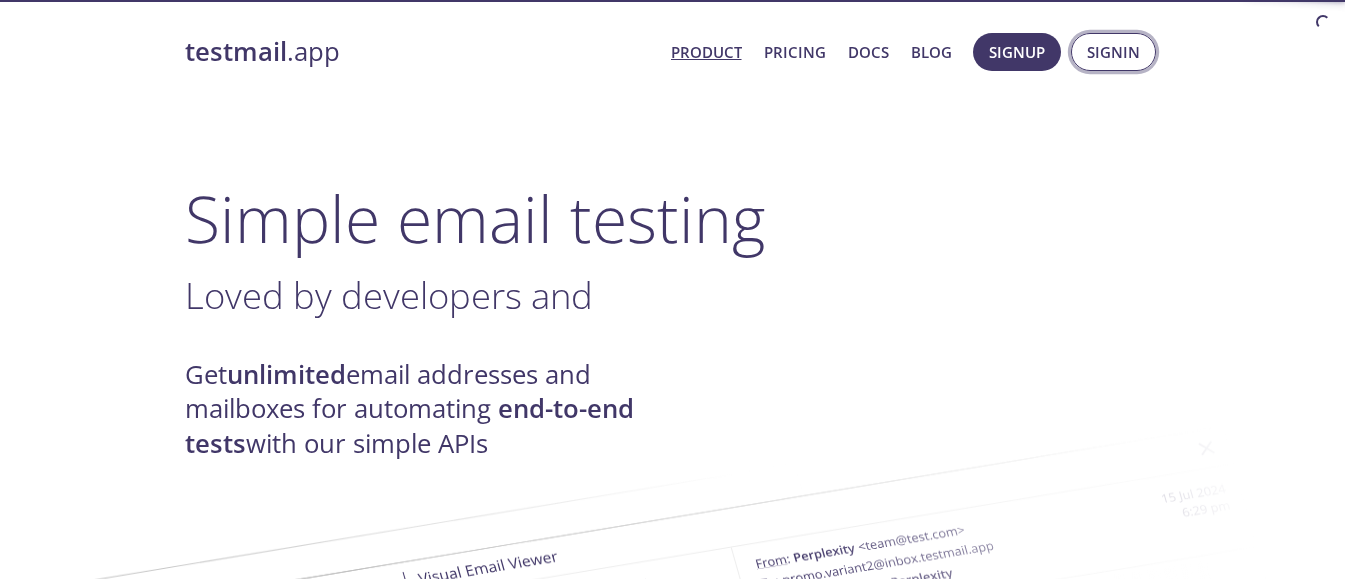 click on "Signup" at bounding box center (1017, 52) 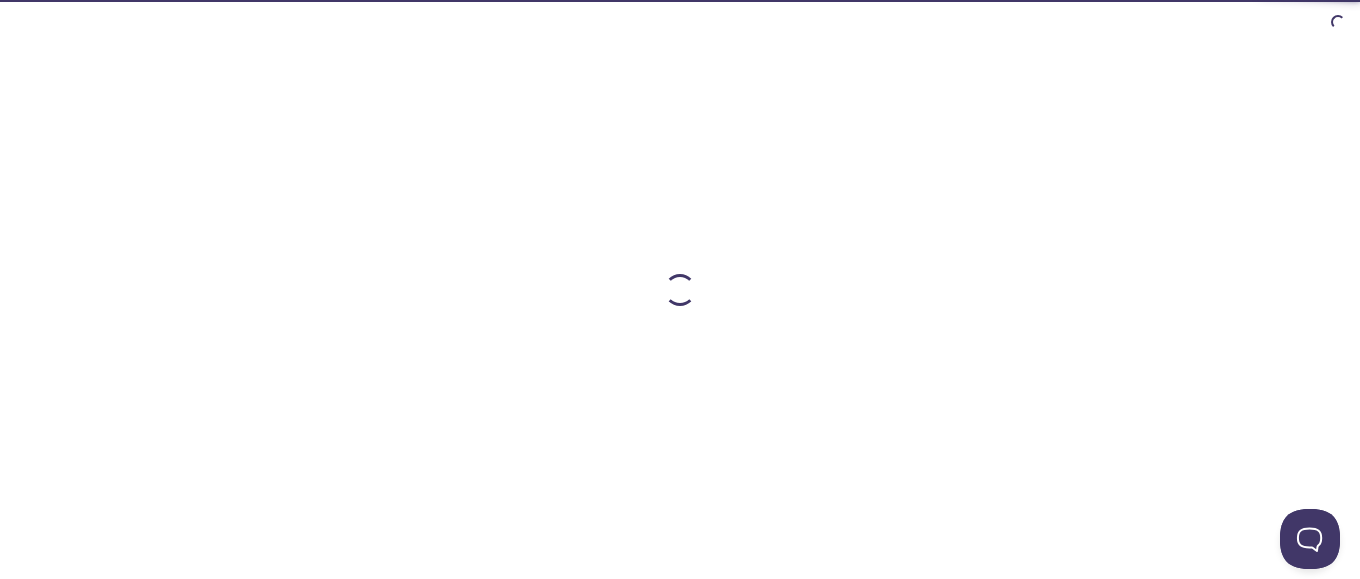 scroll, scrollTop: 0, scrollLeft: 0, axis: both 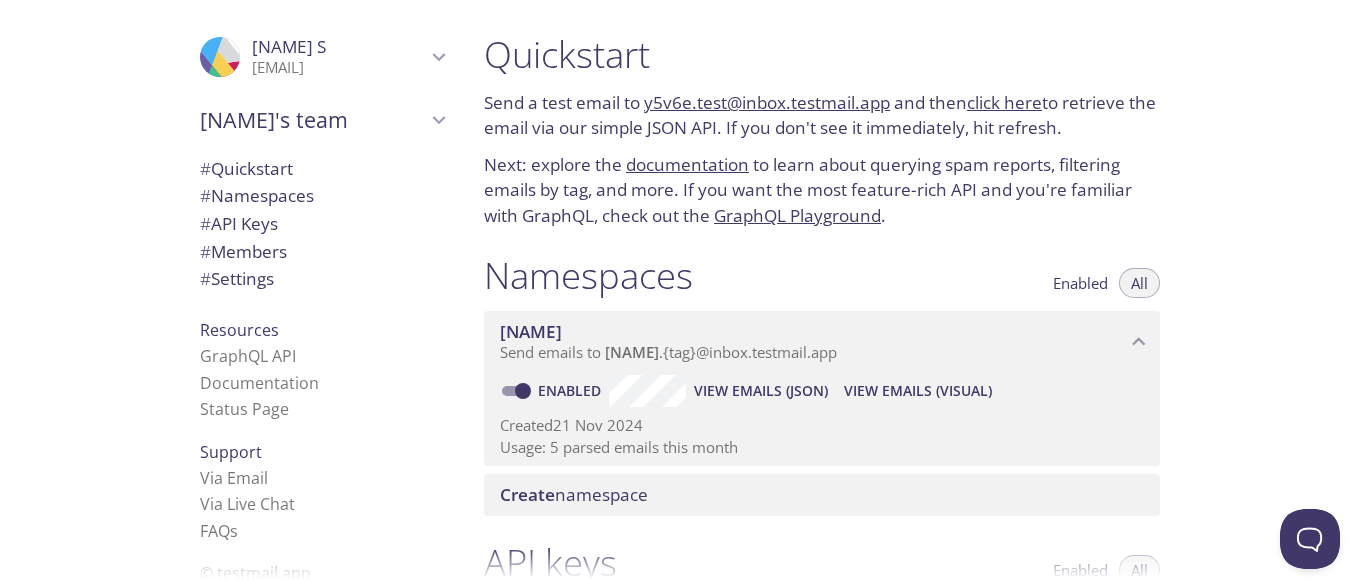 click on "Send emails to   [EMAIL] . {tag} @inbox.testmail.app" at bounding box center [822, 342] 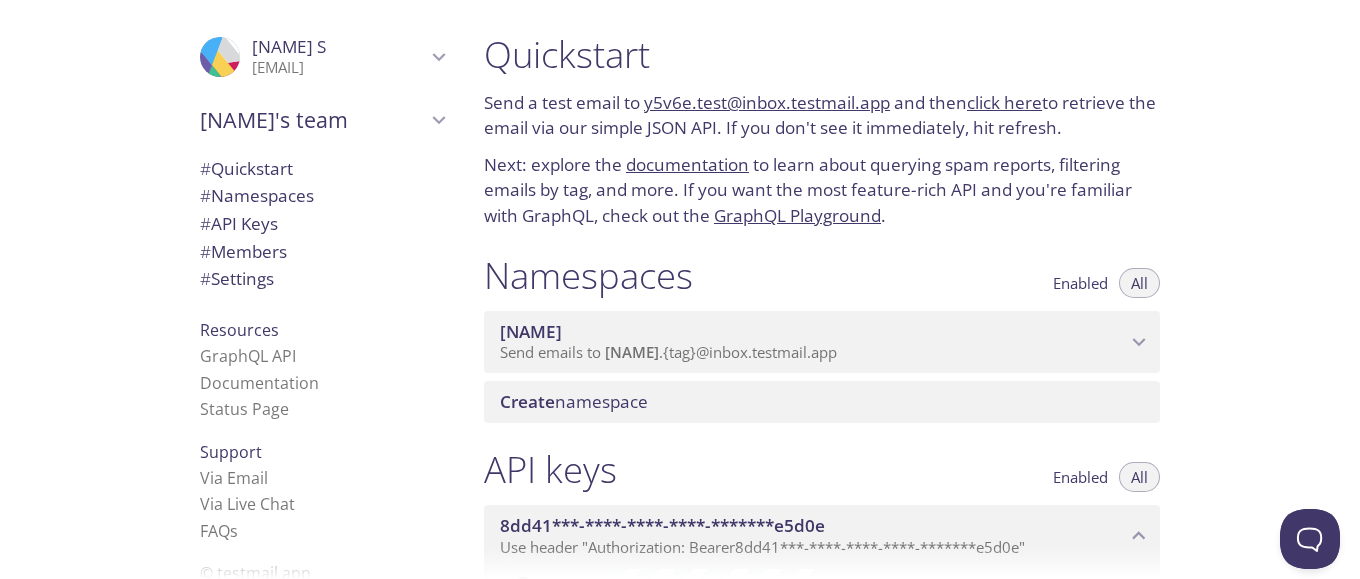 click on "Send emails to   [EMAIL] . {tag} @inbox.testmail.app" at bounding box center (822, 342) 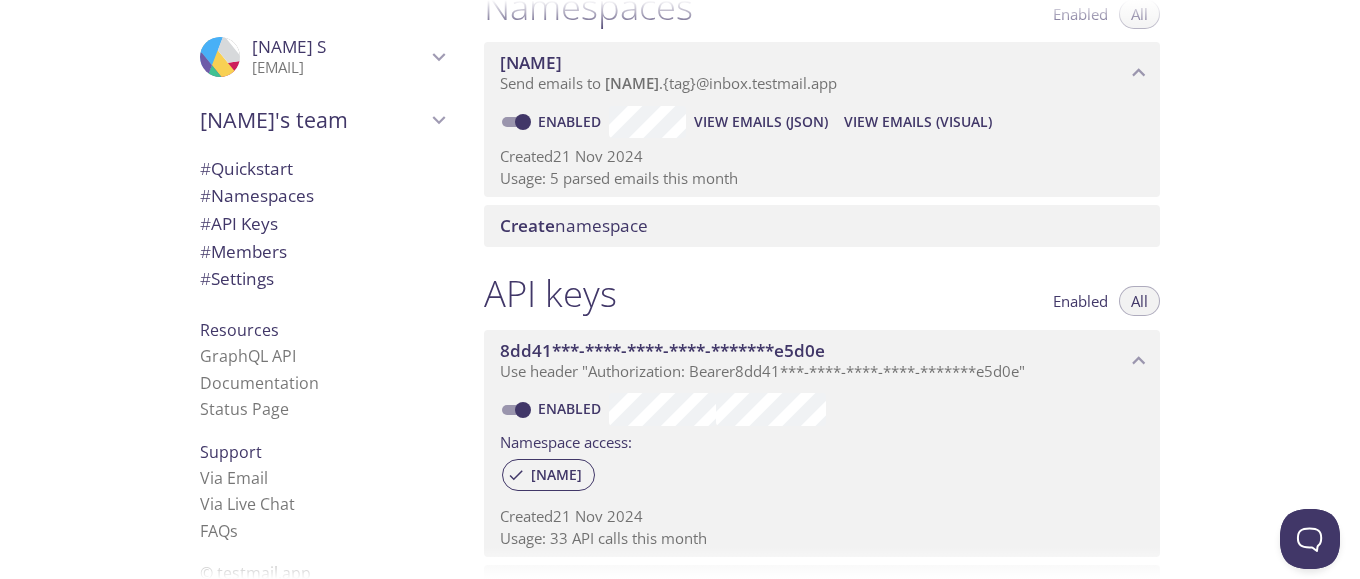 scroll, scrollTop: 360, scrollLeft: 0, axis: vertical 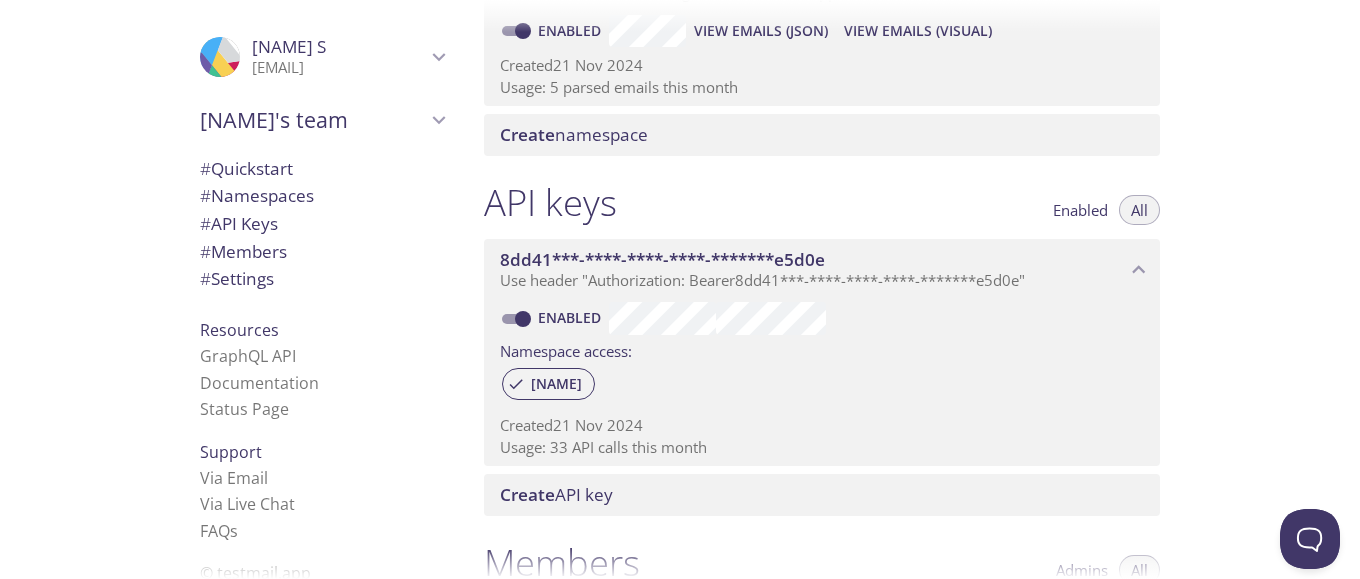 click on "Enabled Namespace access: [EMAIL] Created  [DATE] Usage: [NUMBER] API calls this month" at bounding box center [822, 383] 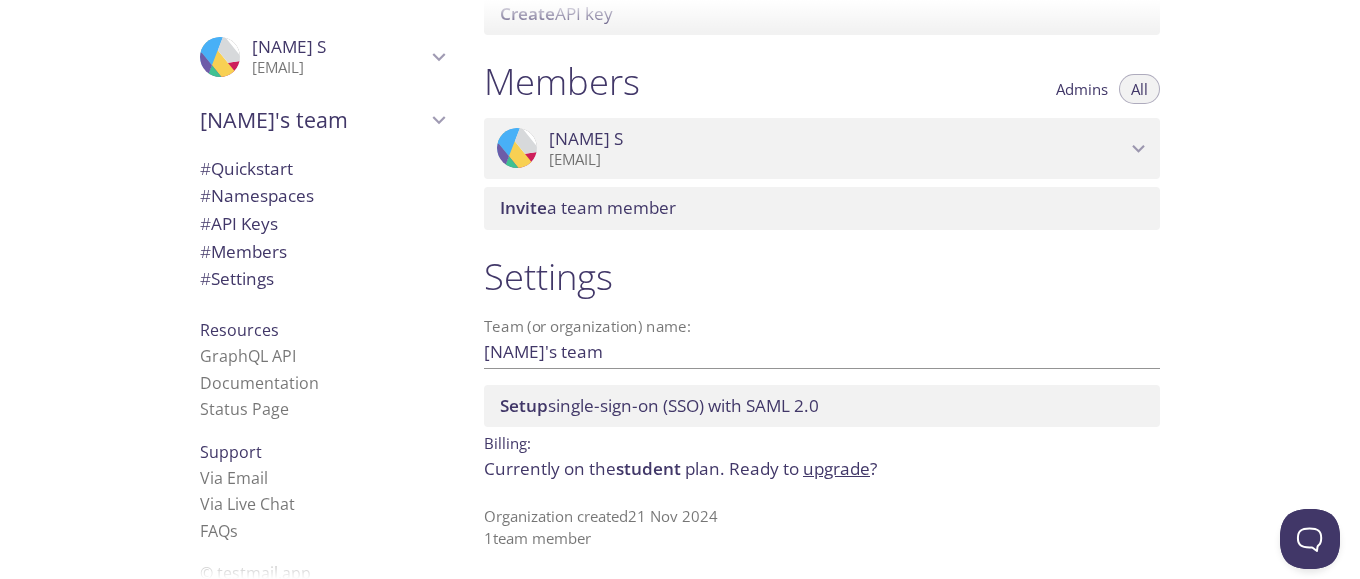 scroll, scrollTop: 843, scrollLeft: 0, axis: vertical 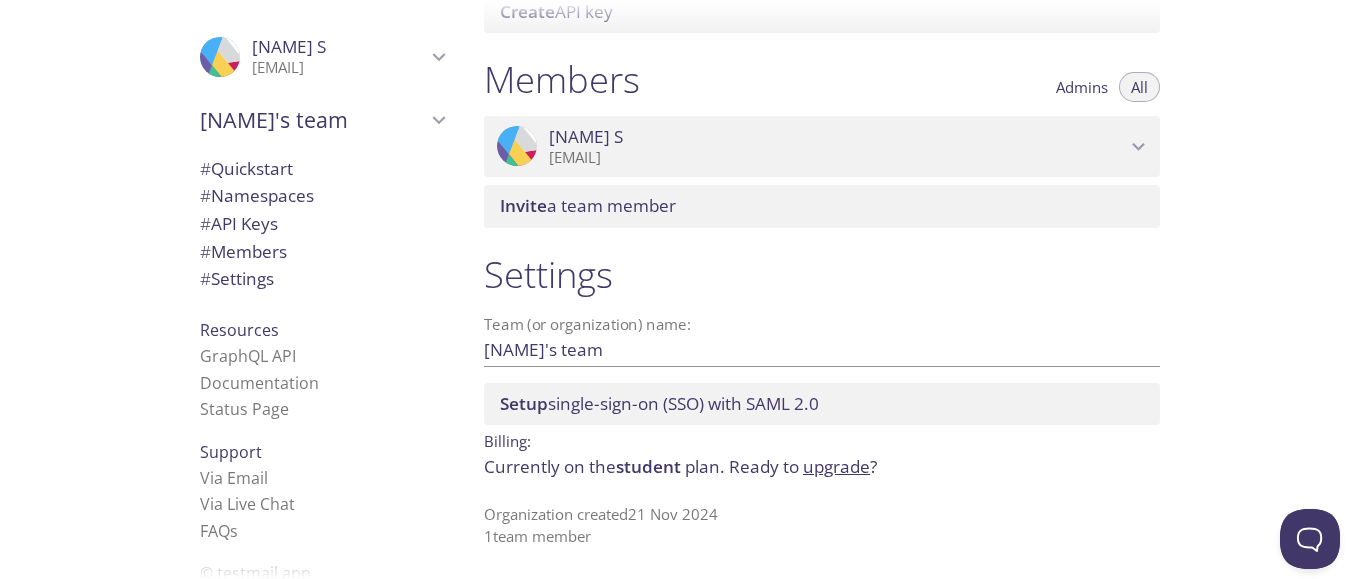 click on "Currently on the  student   plan.   Ready to   upgrade ?" at bounding box center (822, 467) 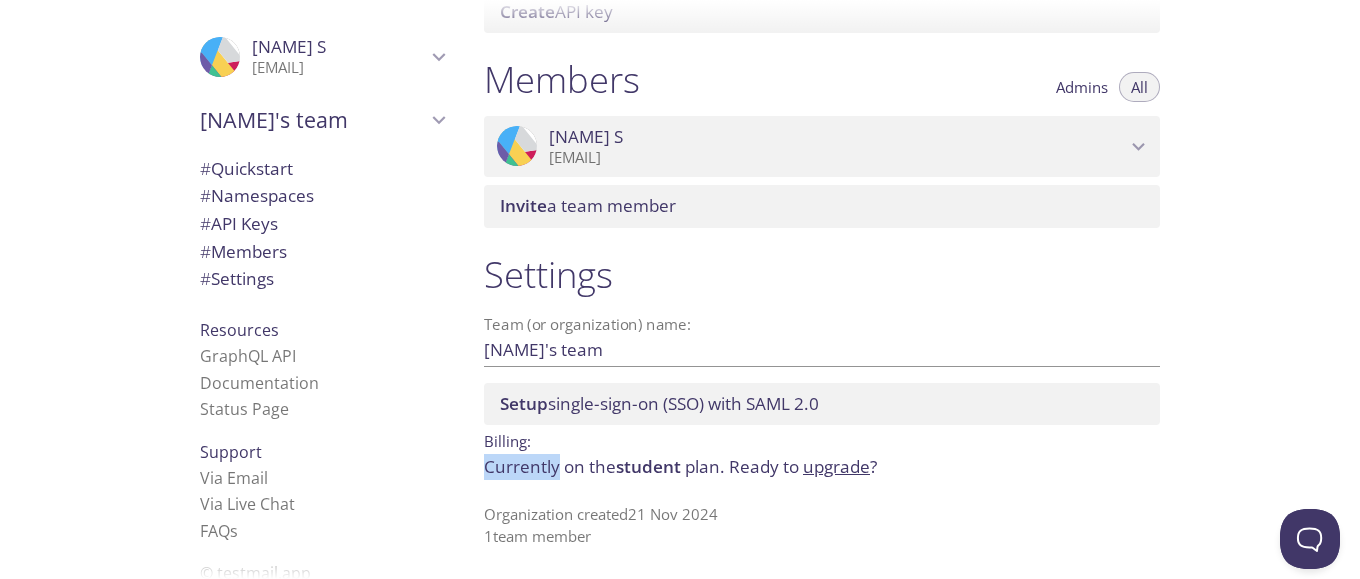 click on "Currently on the  student   plan.   Ready to   upgrade ?" at bounding box center (822, 467) 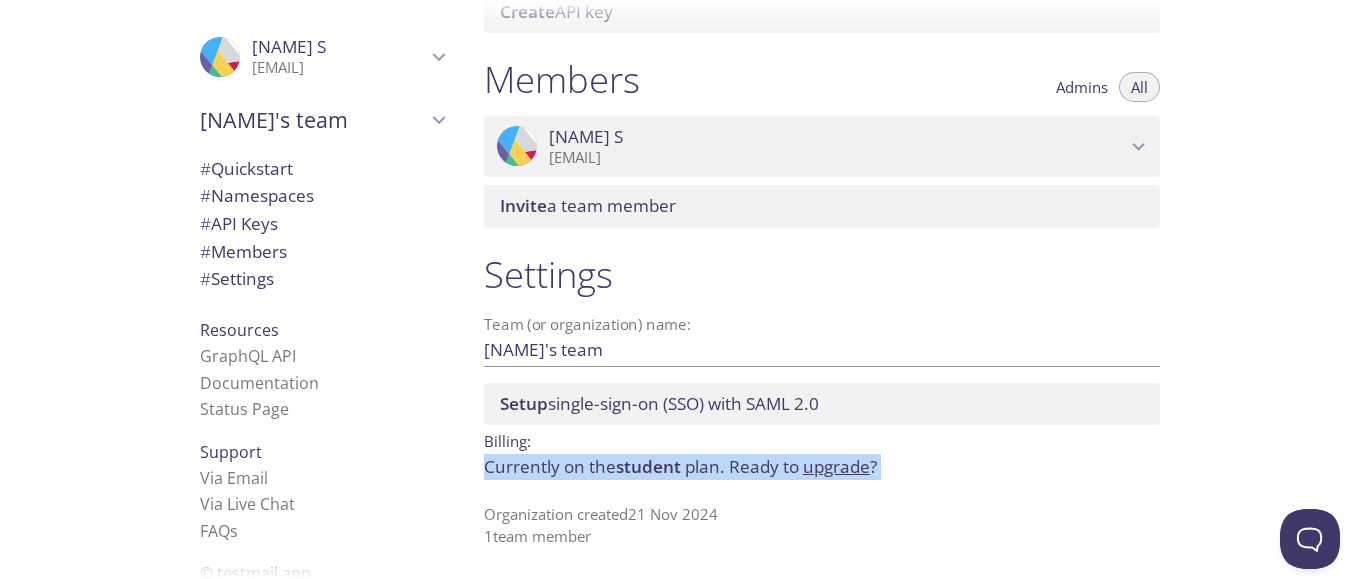 click on "Currently on the  student   plan.   Ready to   upgrade ?" at bounding box center (822, 467) 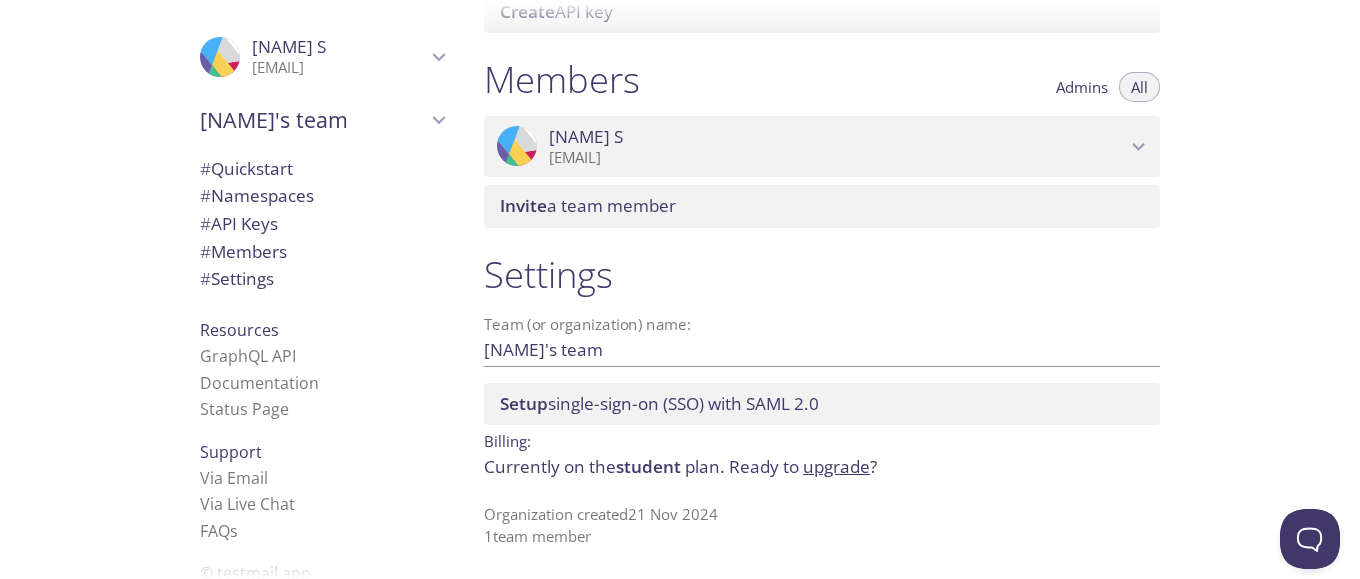 click on "Organization created  21 Nov 2024 1  team member" at bounding box center [822, 525] 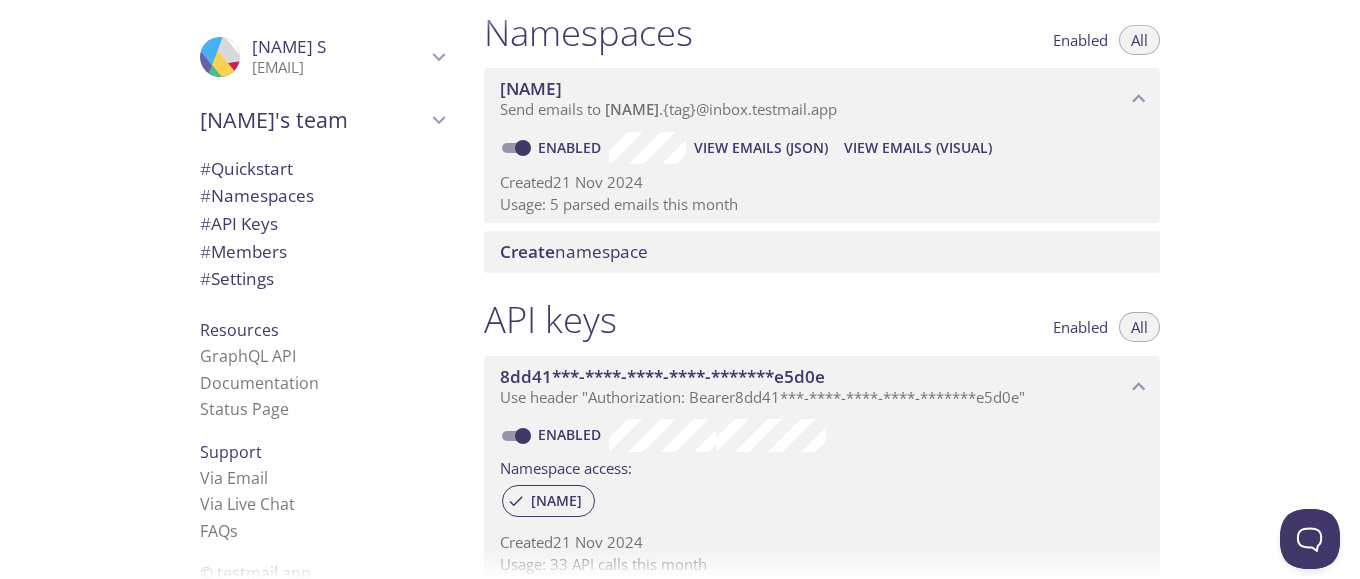 scroll, scrollTop: 123, scrollLeft: 0, axis: vertical 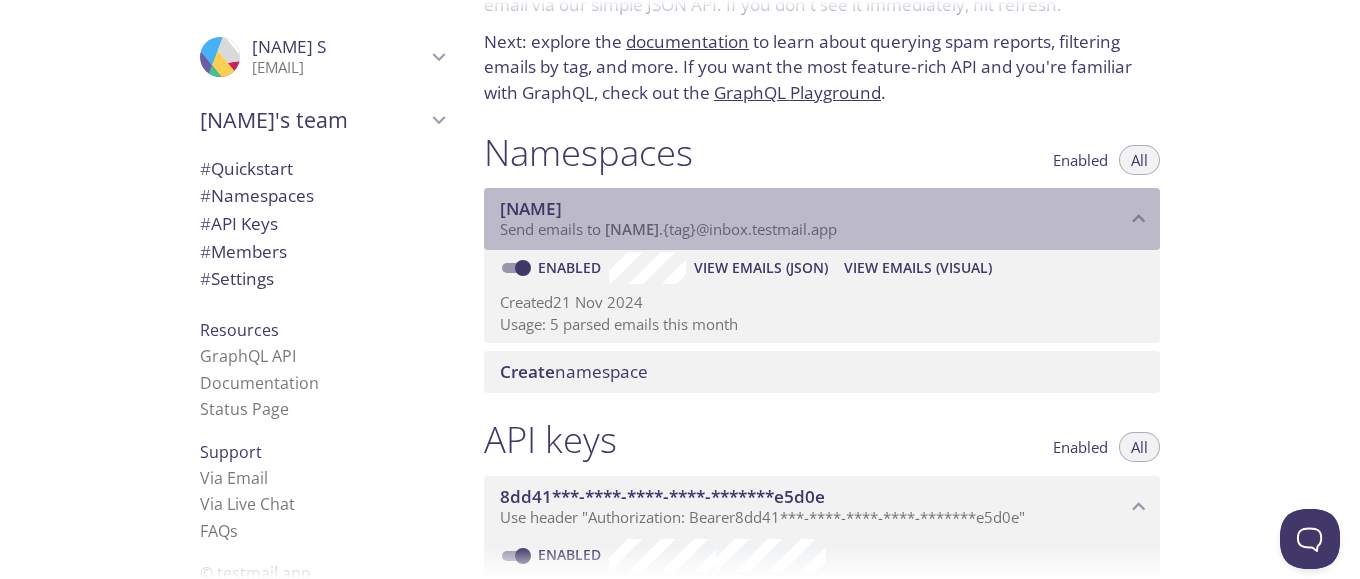 drag, startPoint x: 849, startPoint y: 245, endPoint x: 596, endPoint y: 228, distance: 253.5705 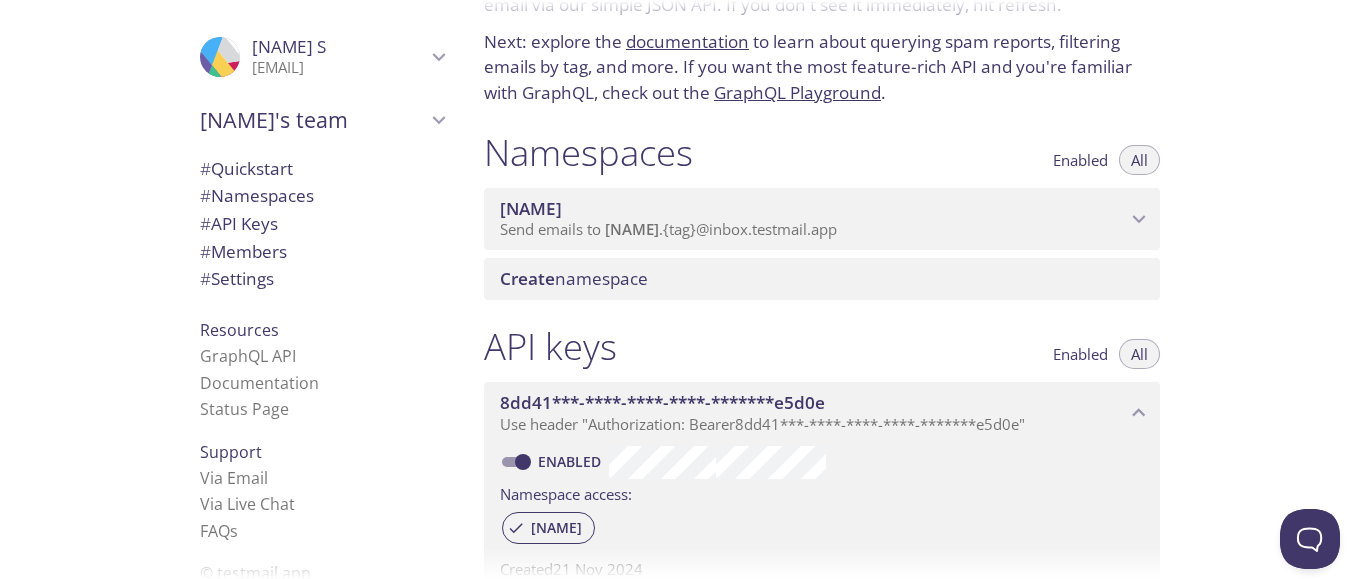 click on "Send emails to   y5v6e . {tag} @inbox.testmail.app" at bounding box center (668, 229) 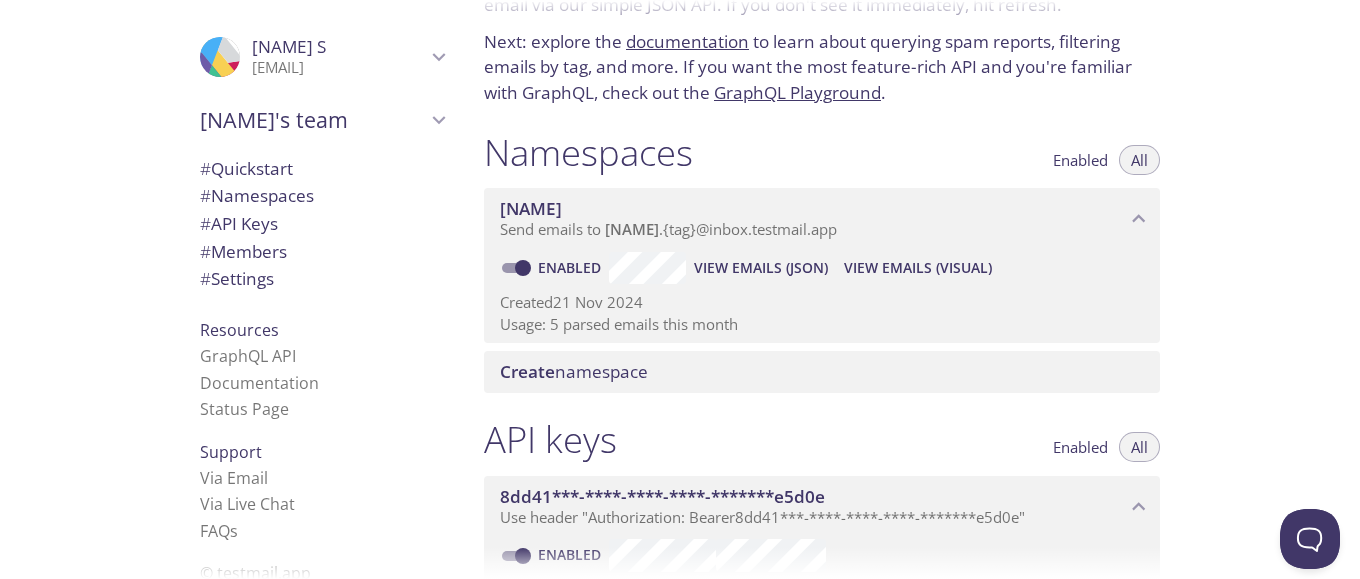 click on "View Emails (JSON)" at bounding box center (761, 268) 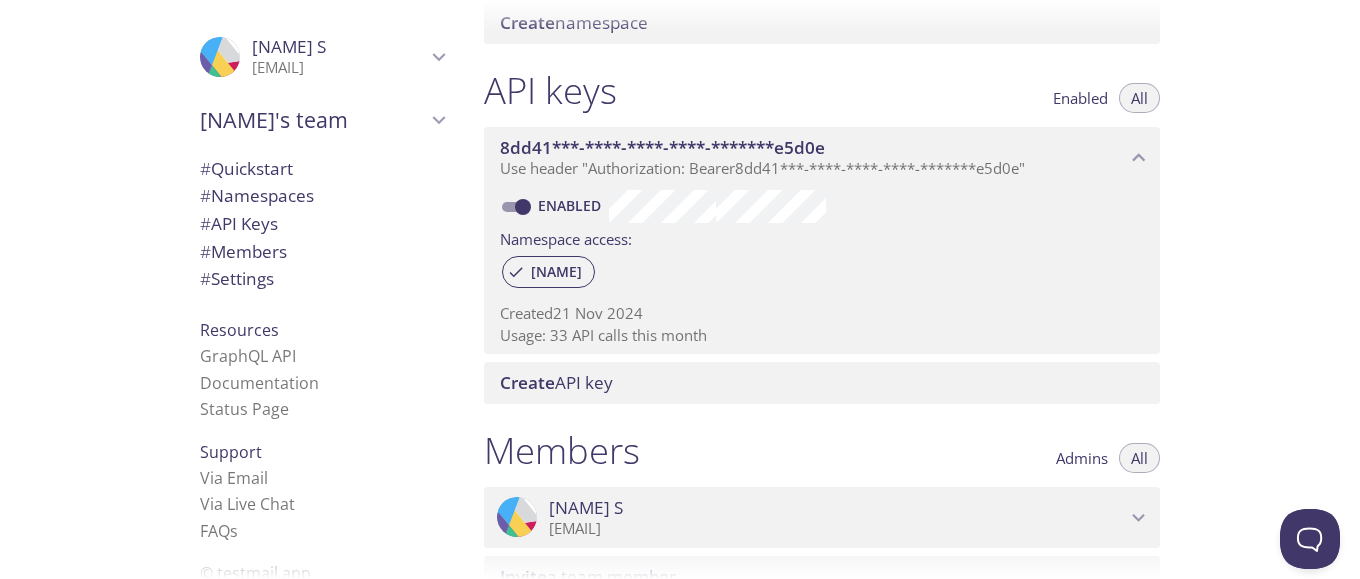 scroll, scrollTop: 483, scrollLeft: 0, axis: vertical 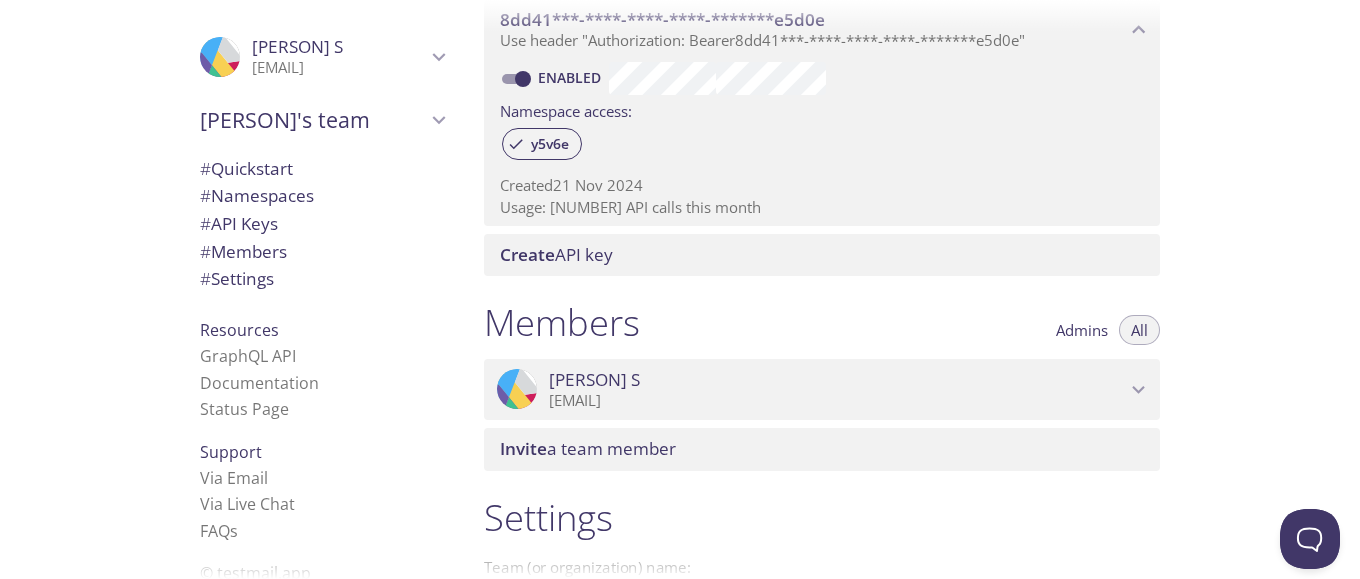 click on "Usage: [NUMBER] API calls this month" at bounding box center [822, 207] 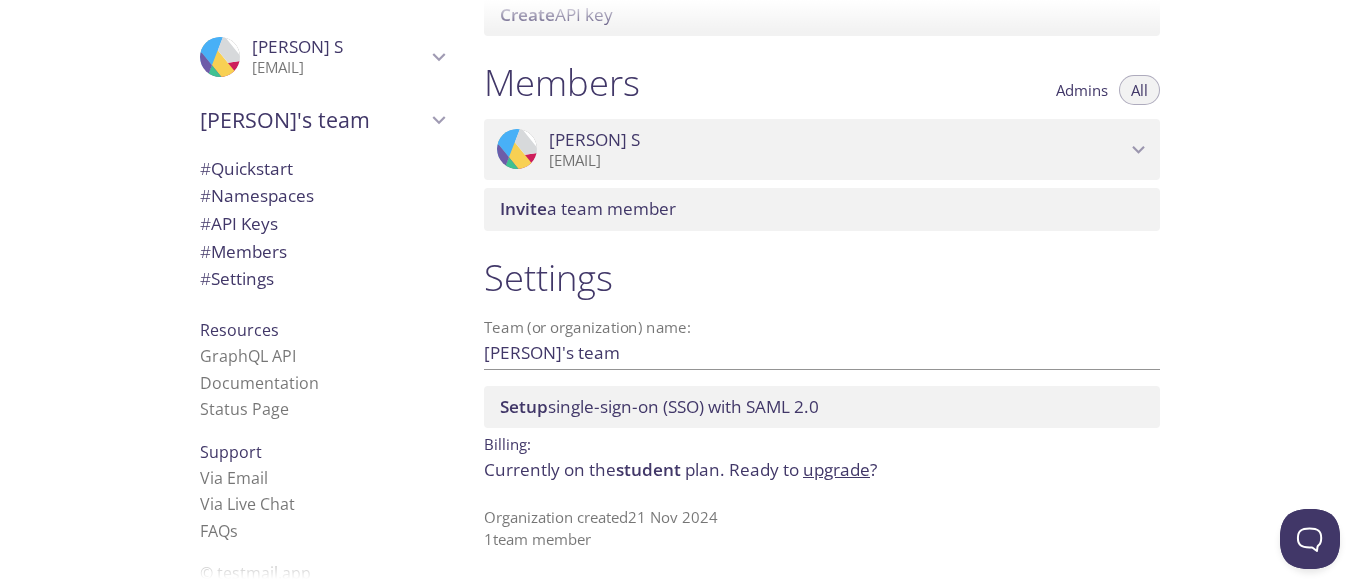 scroll, scrollTop: 843, scrollLeft: 0, axis: vertical 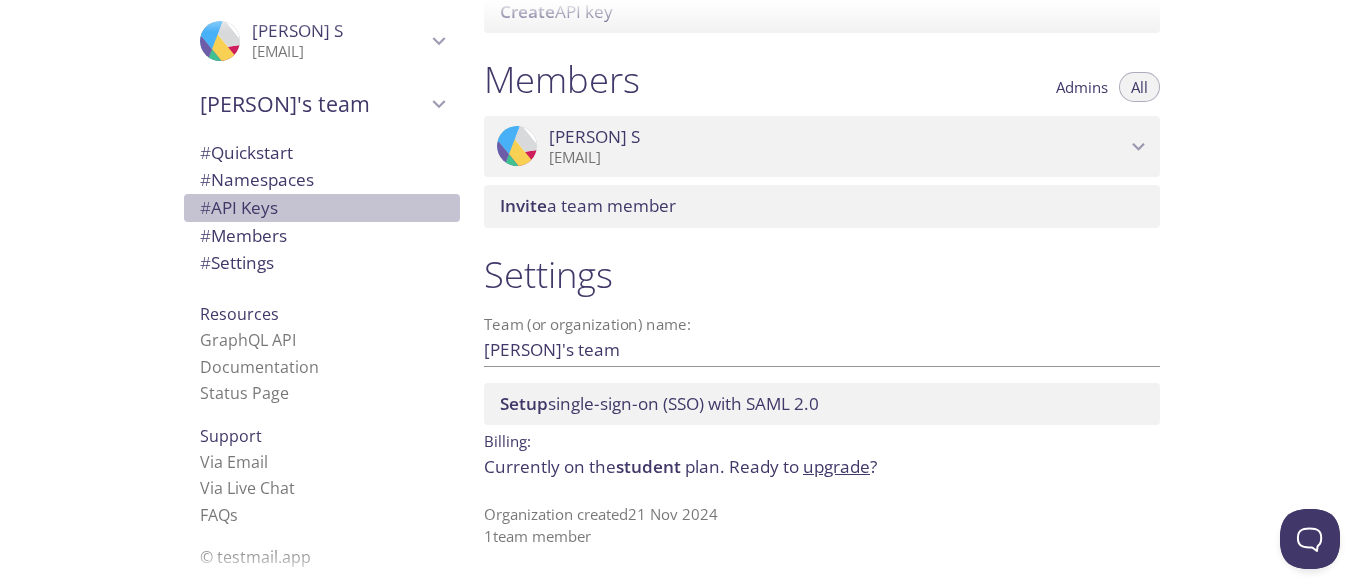 click on "#  API Keys" at bounding box center [239, 207] 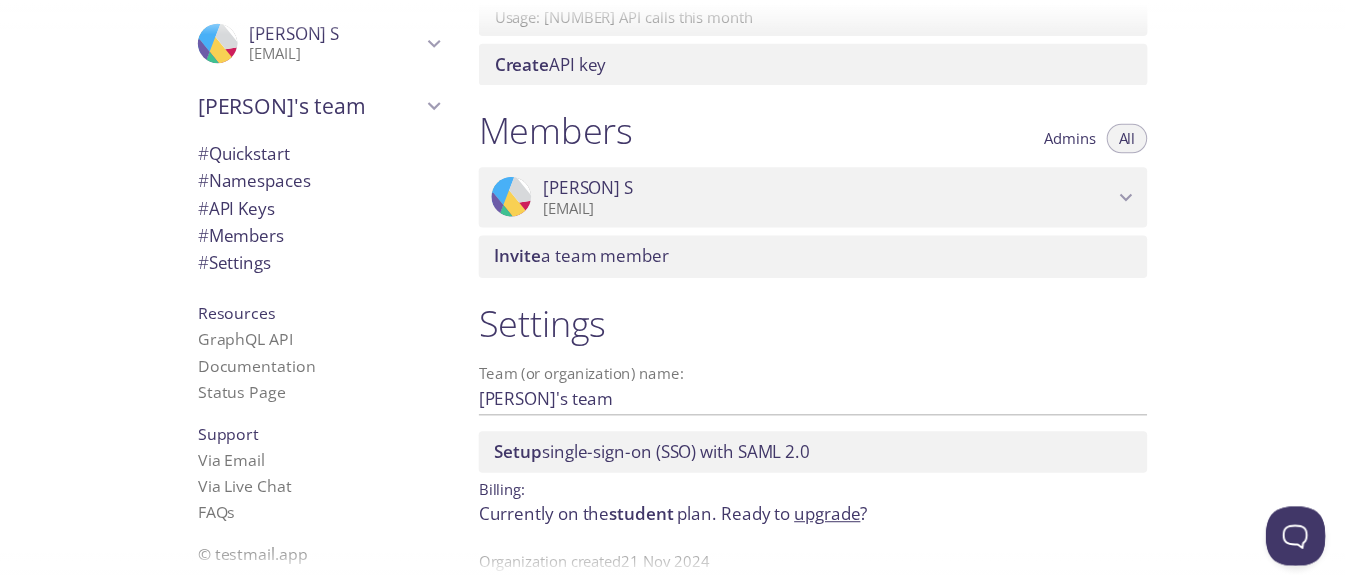scroll, scrollTop: 843, scrollLeft: 0, axis: vertical 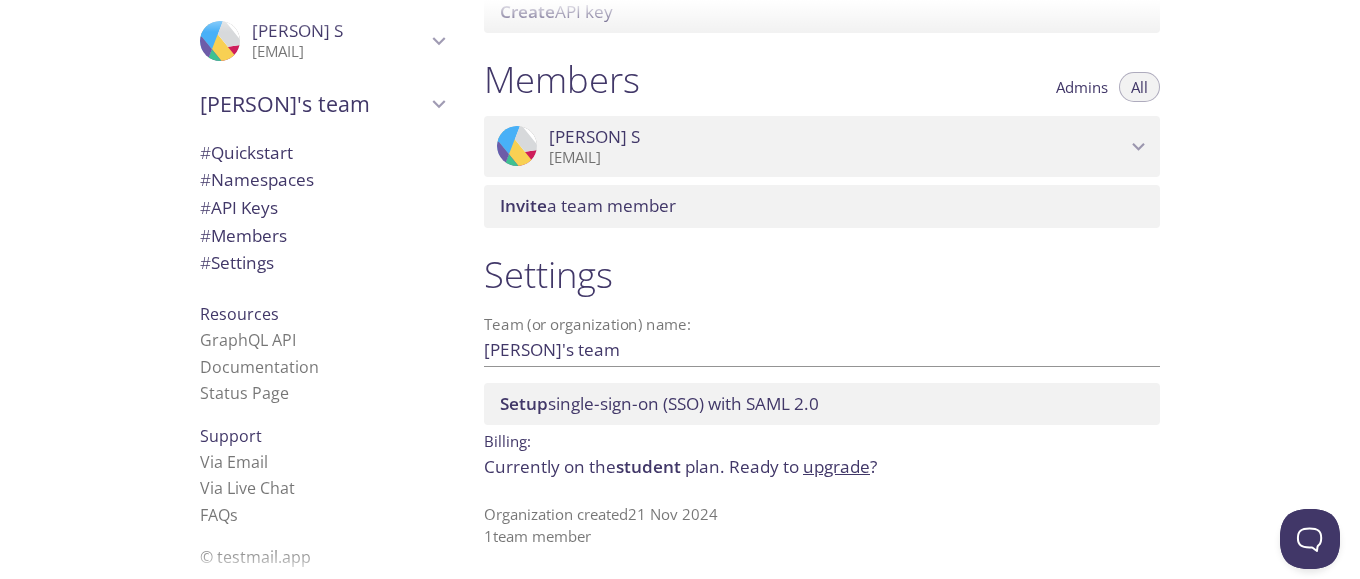 click on "[PERSON] S" at bounding box center [837, 137] 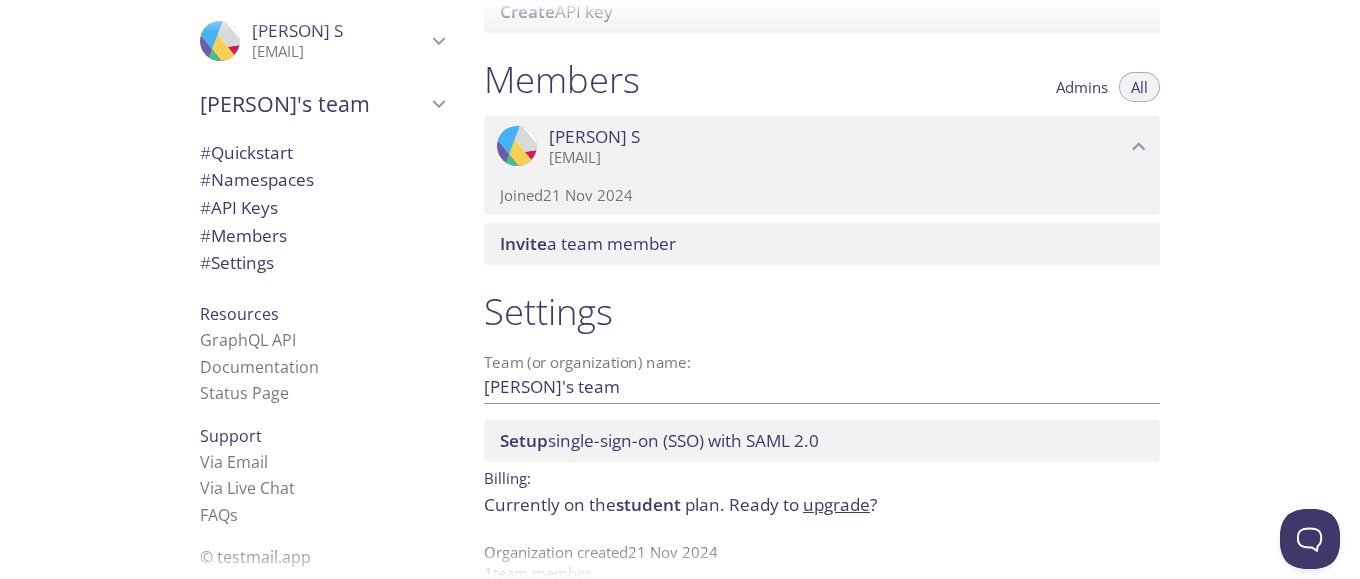click on "[PERSON] S" at bounding box center (837, 137) 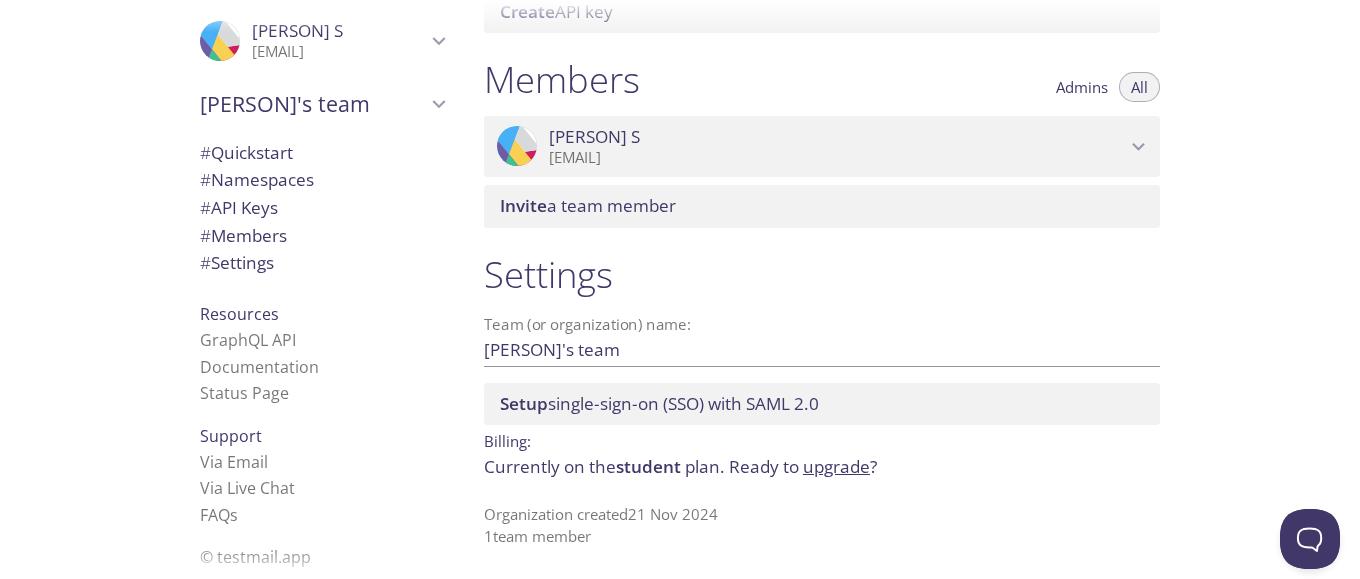 click on "Team (or organization) name:" at bounding box center [588, 324] 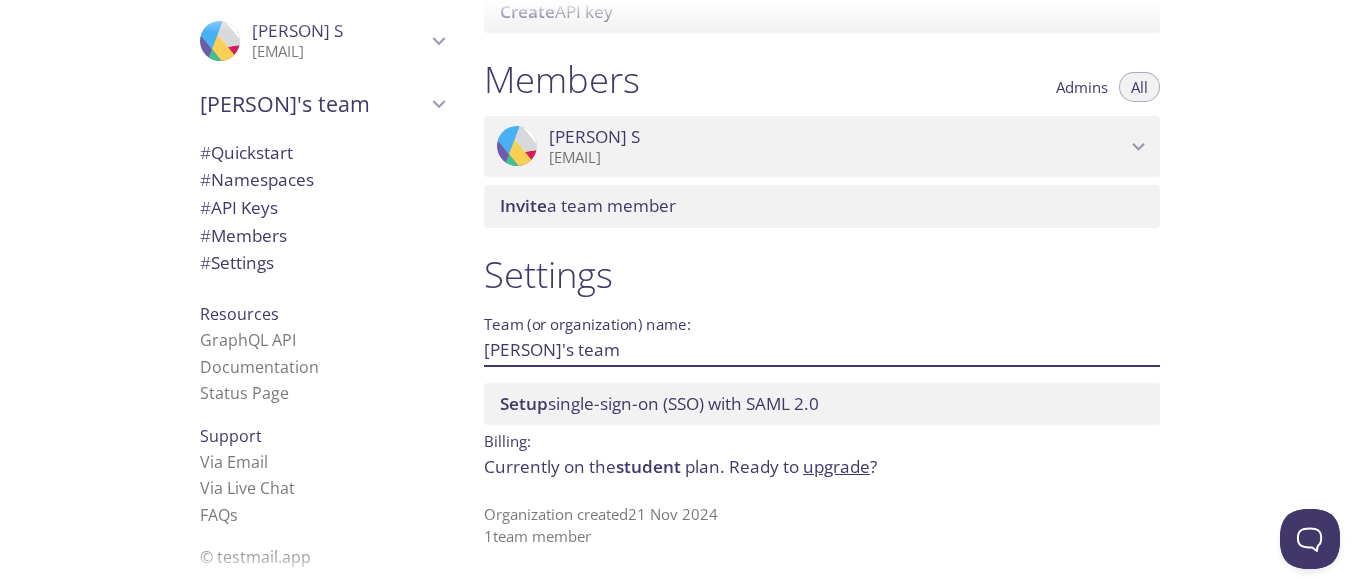 click on "[PERSON]'s team" at bounding box center [790, 349] 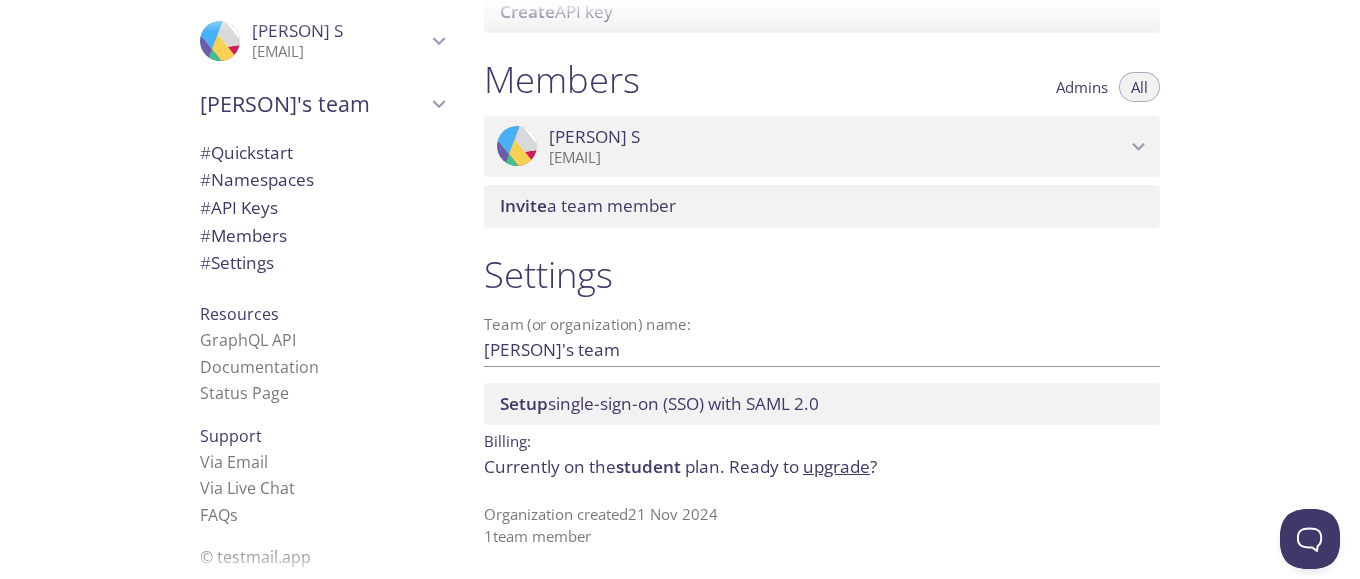 click on "student" at bounding box center (648, 466) 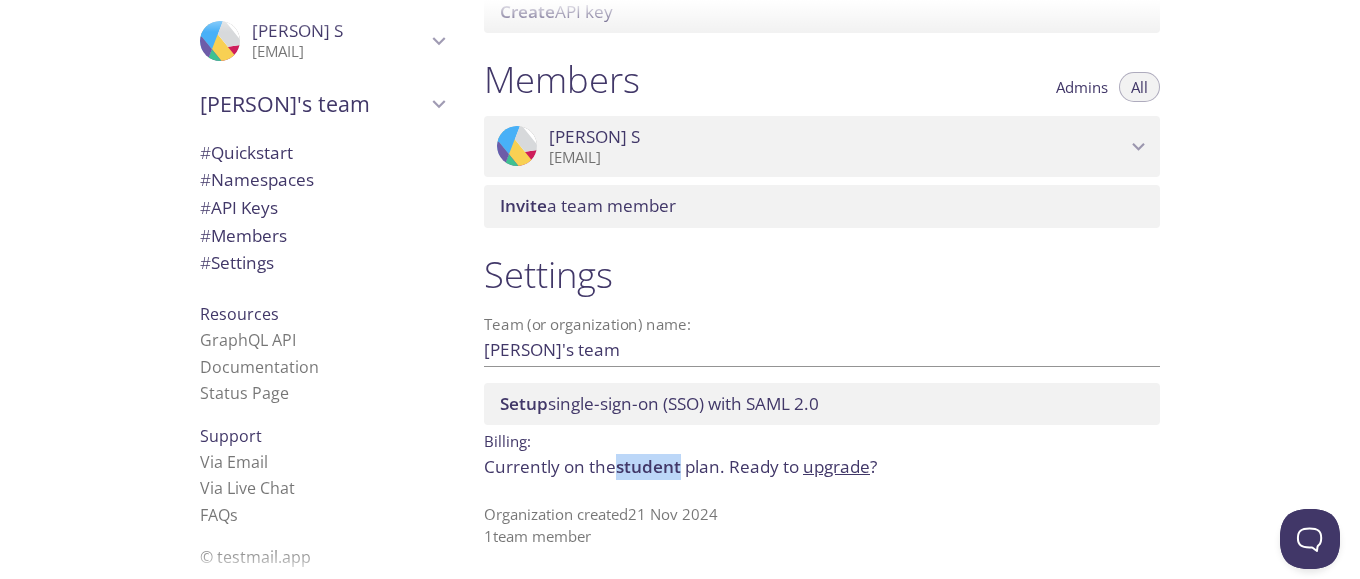 click on "student" at bounding box center [648, 466] 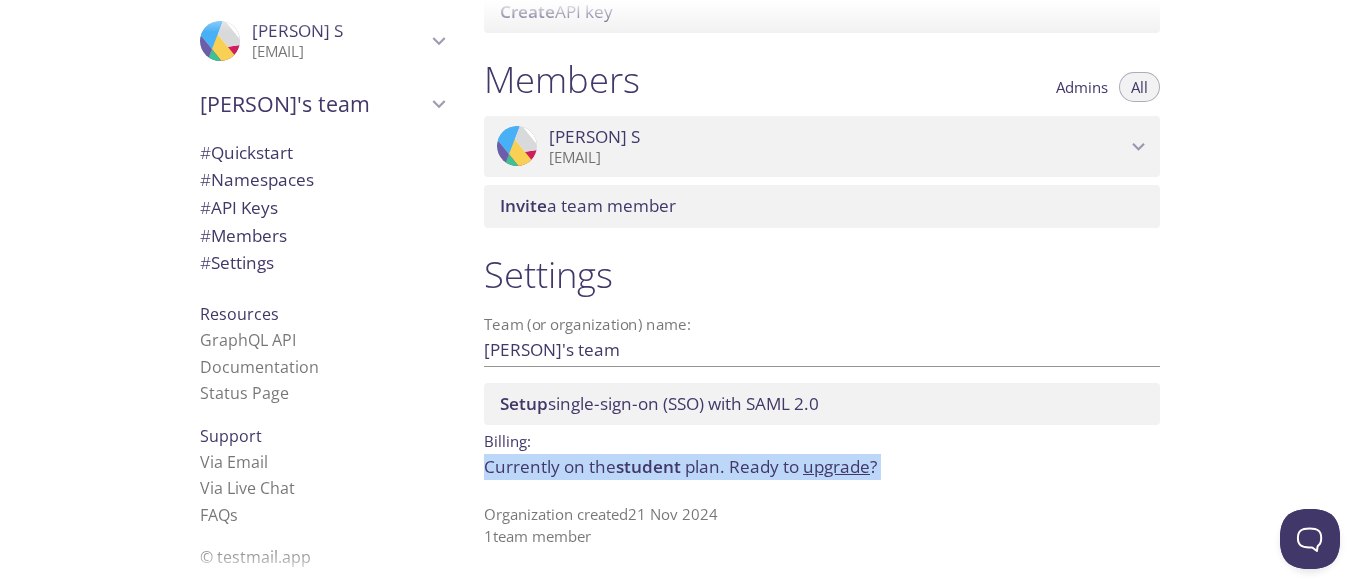 click on "Currently on the  student   plan.   Ready to   upgrade ?" at bounding box center (822, 467) 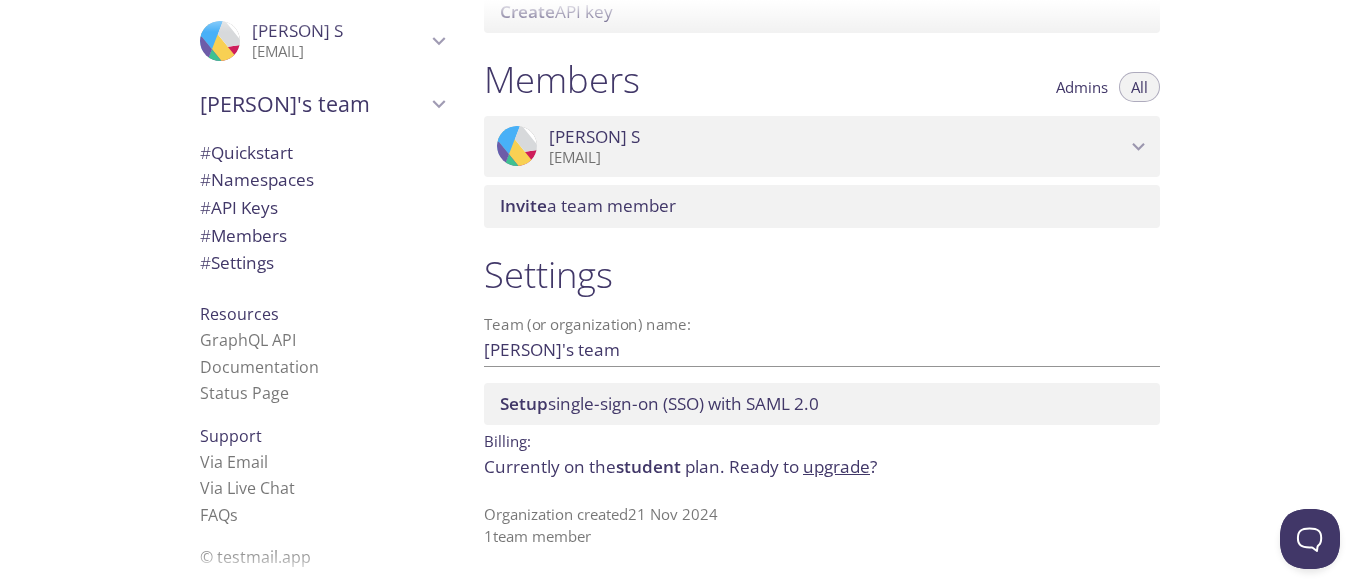 click on "upgrade" at bounding box center [836, 466] 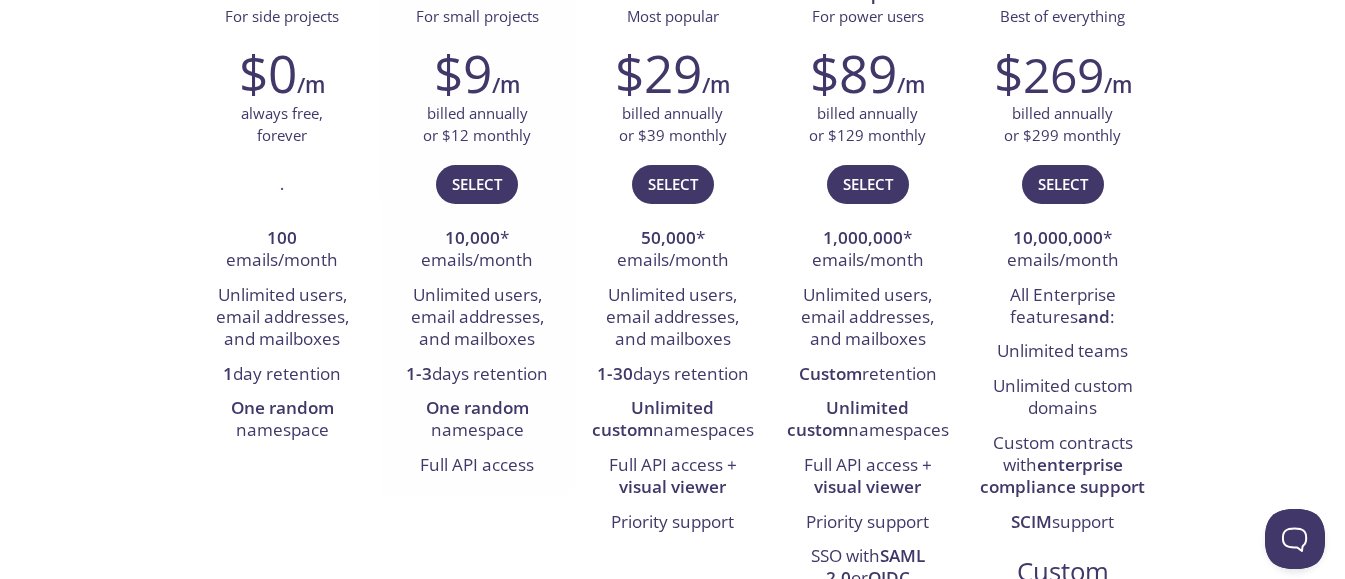 scroll, scrollTop: 360, scrollLeft: 0, axis: vertical 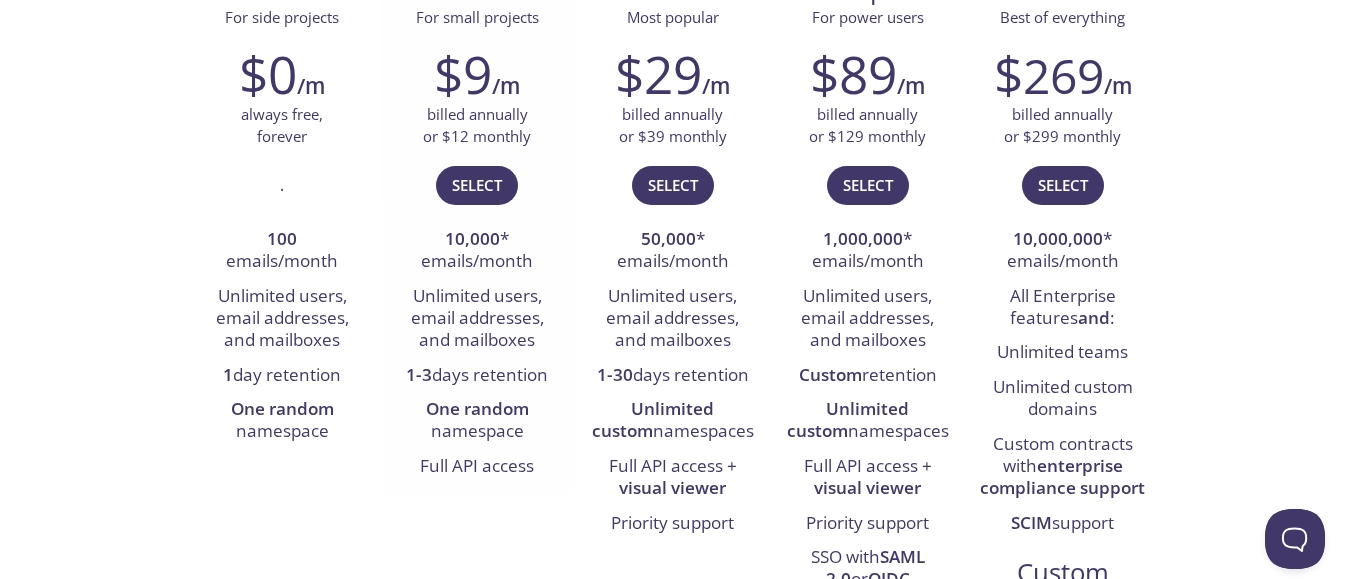 click on "[NUMBER] emails/month" at bounding box center (282, 251) 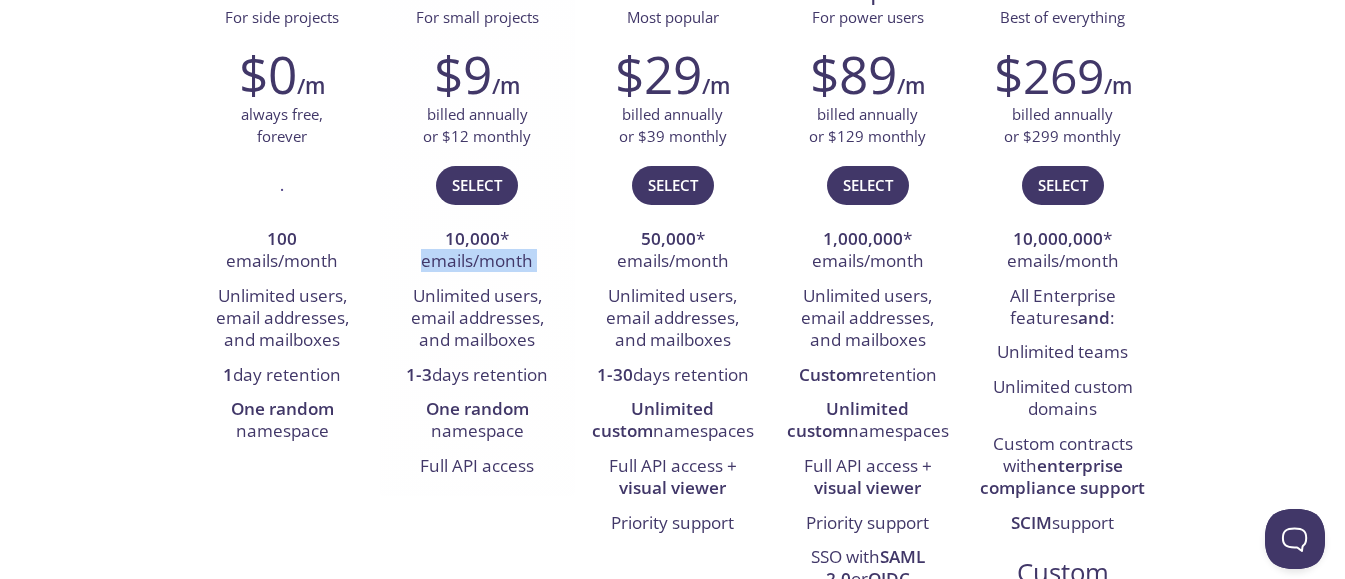 click on "[NUMBER] emails/month" at bounding box center [282, 251] 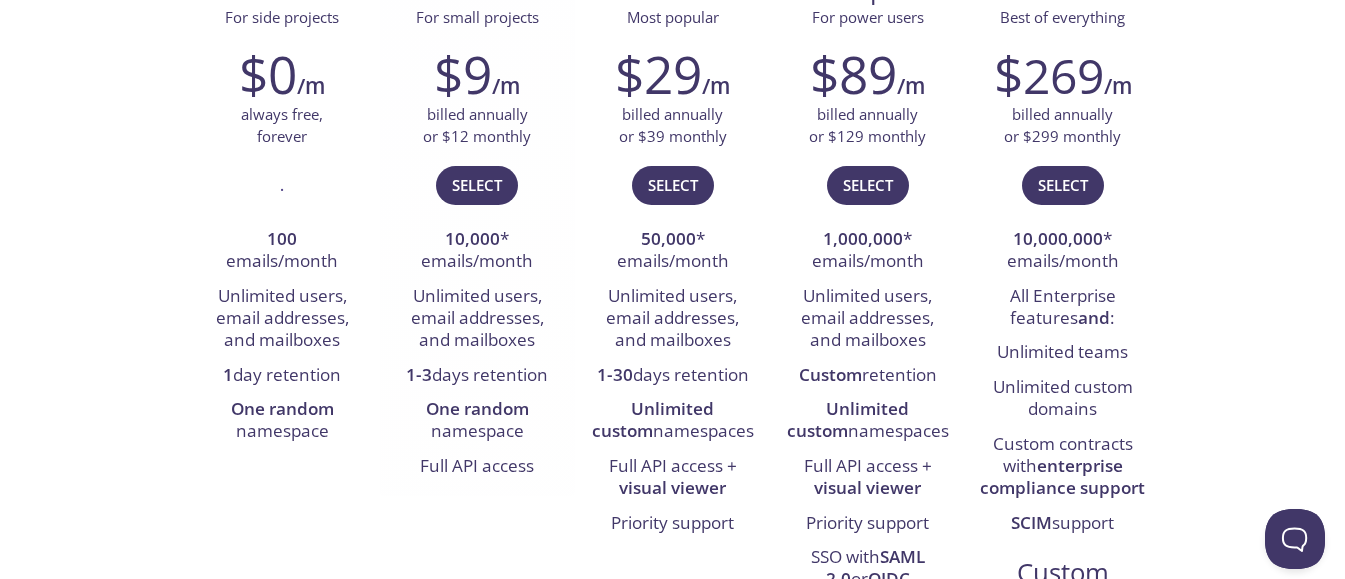 click on "Full API access" at bounding box center (477, 467) 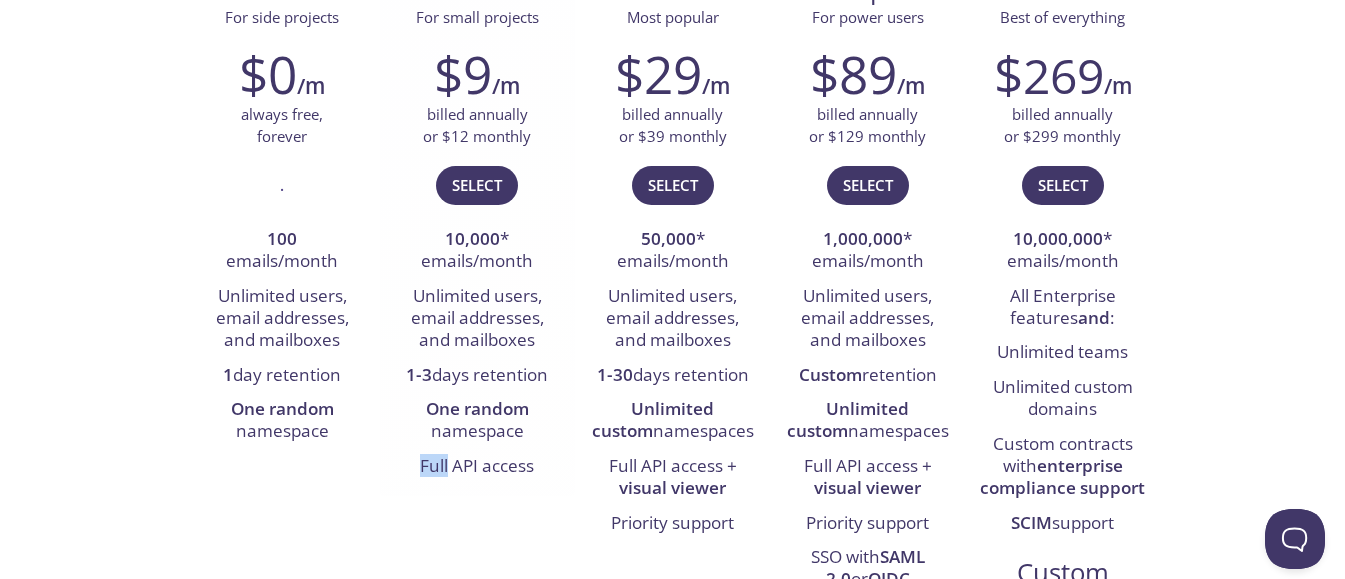 click on "Full API access" at bounding box center [477, 467] 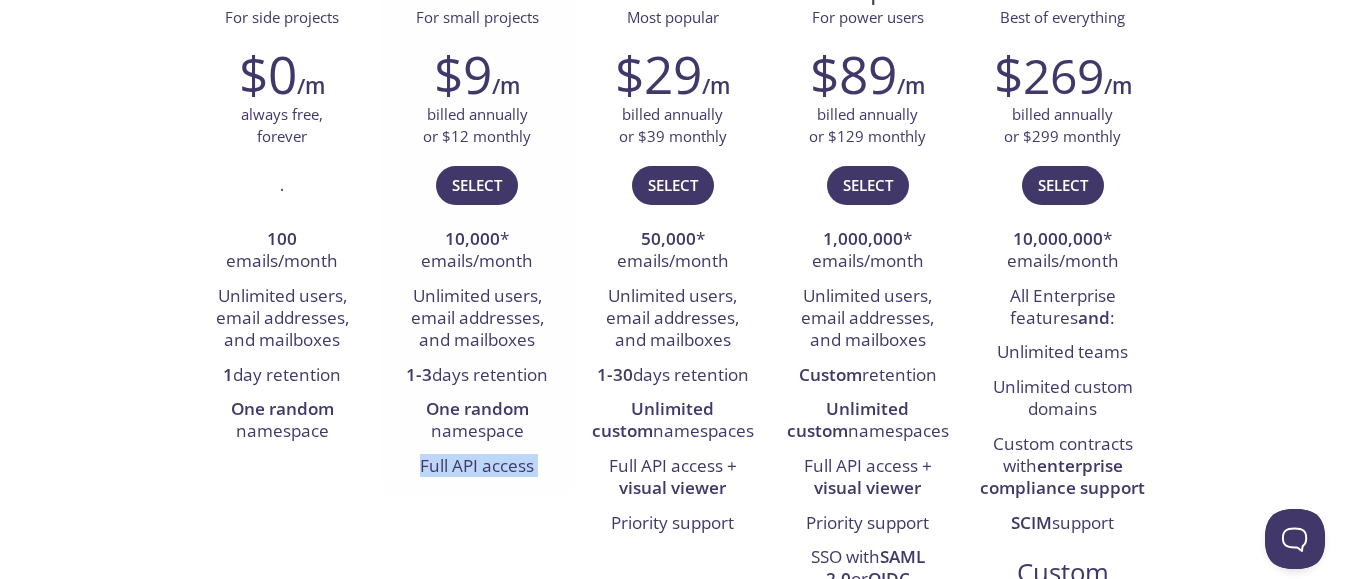 click on "Unlimited users, email addresses, and mailboxes" at bounding box center [282, 319] 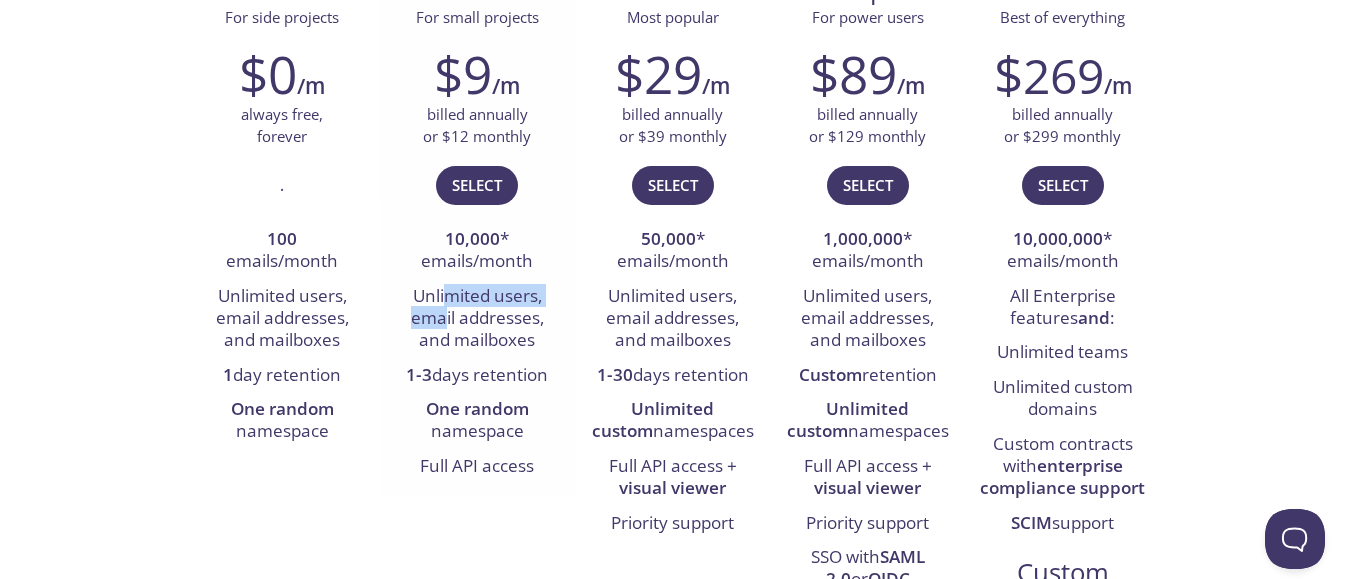 click on "Unlimited users, email addresses, and mailboxes" at bounding box center [282, 319] 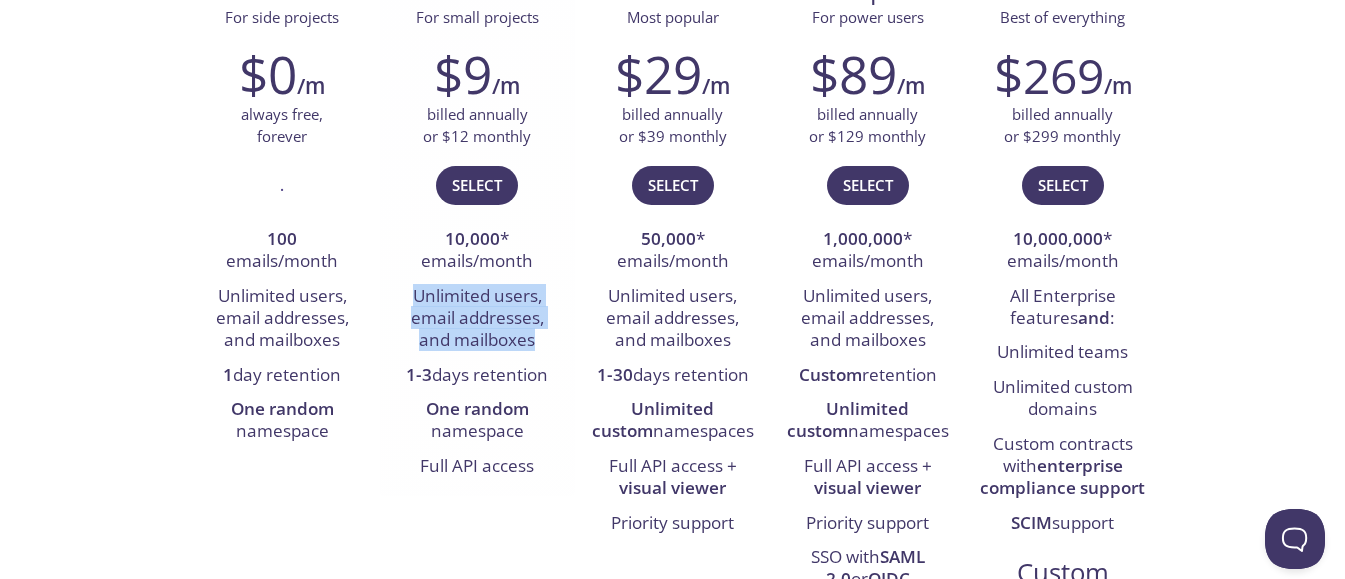 click on "Unlimited users, email addresses, and mailboxes" at bounding box center (282, 319) 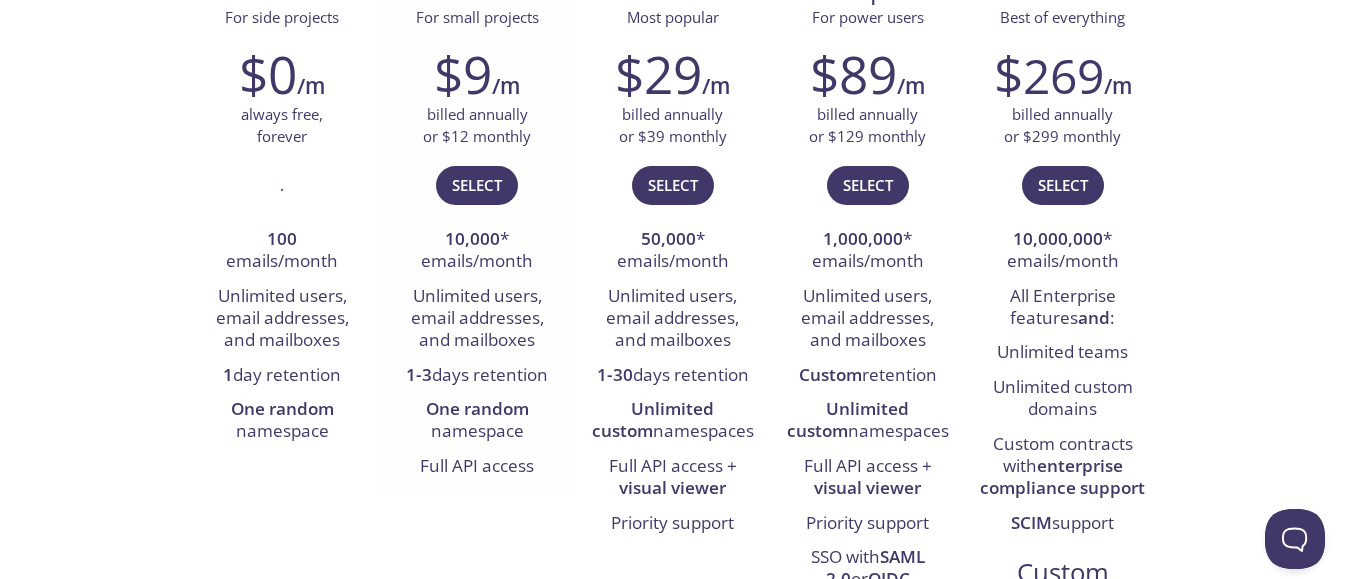 click on "Unlimited users, email addresses, and mailboxes" at bounding box center [282, 319] 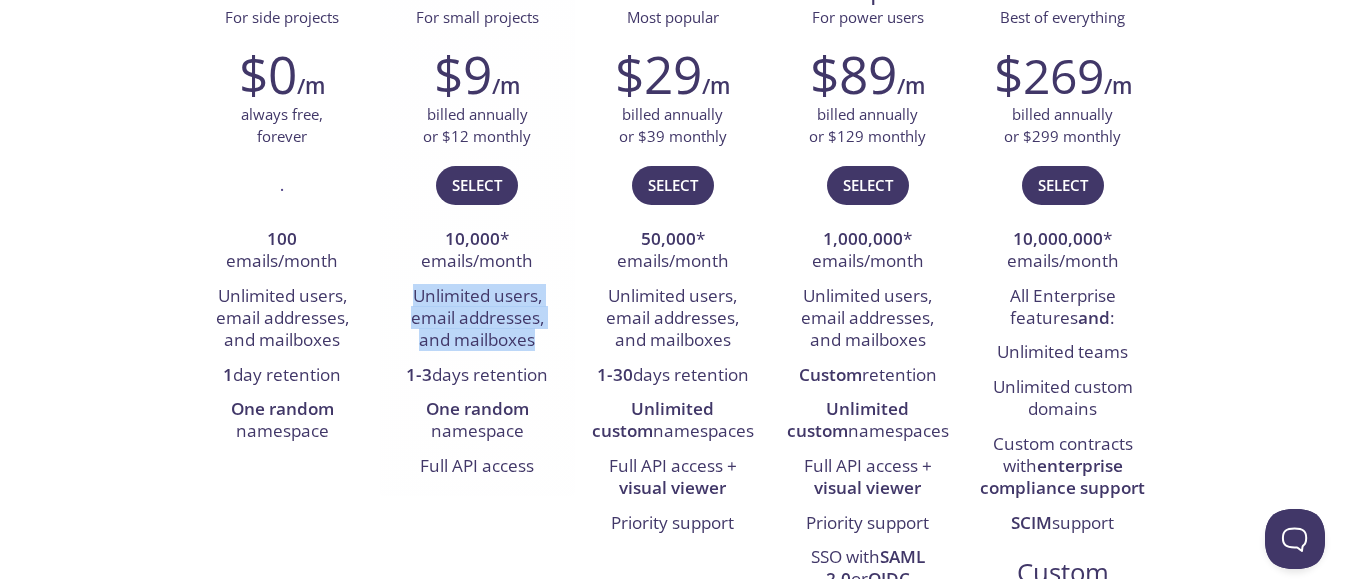 click on "Unlimited users, email addresses, and mailboxes" at bounding box center (282, 319) 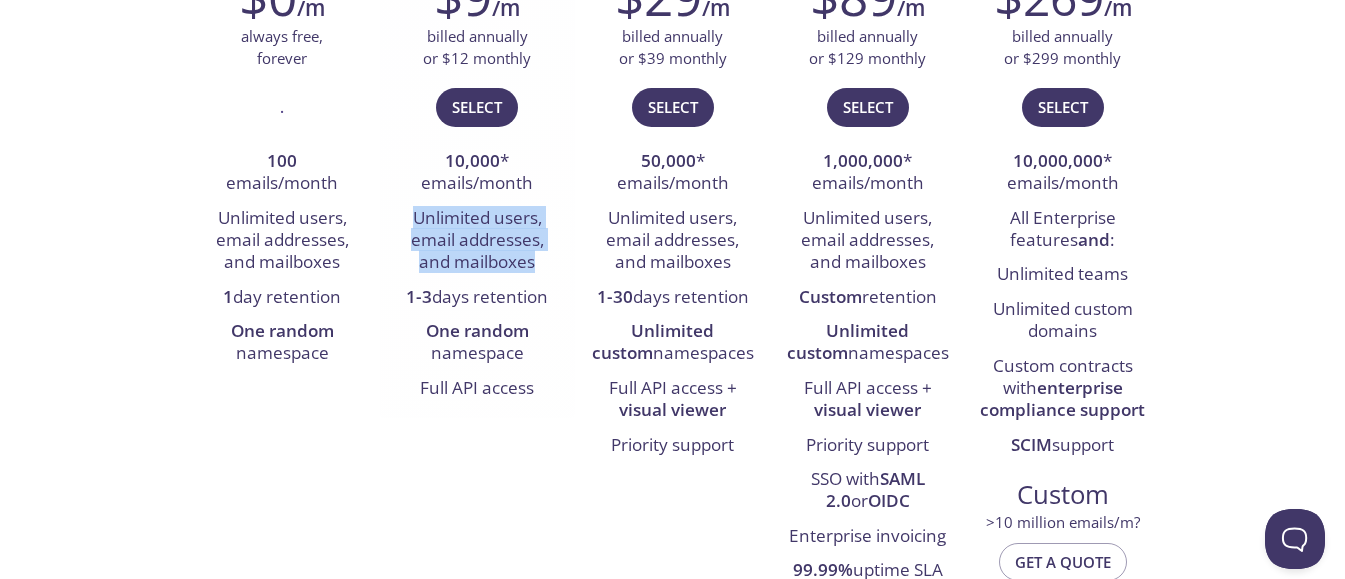 scroll, scrollTop: 480, scrollLeft: 0, axis: vertical 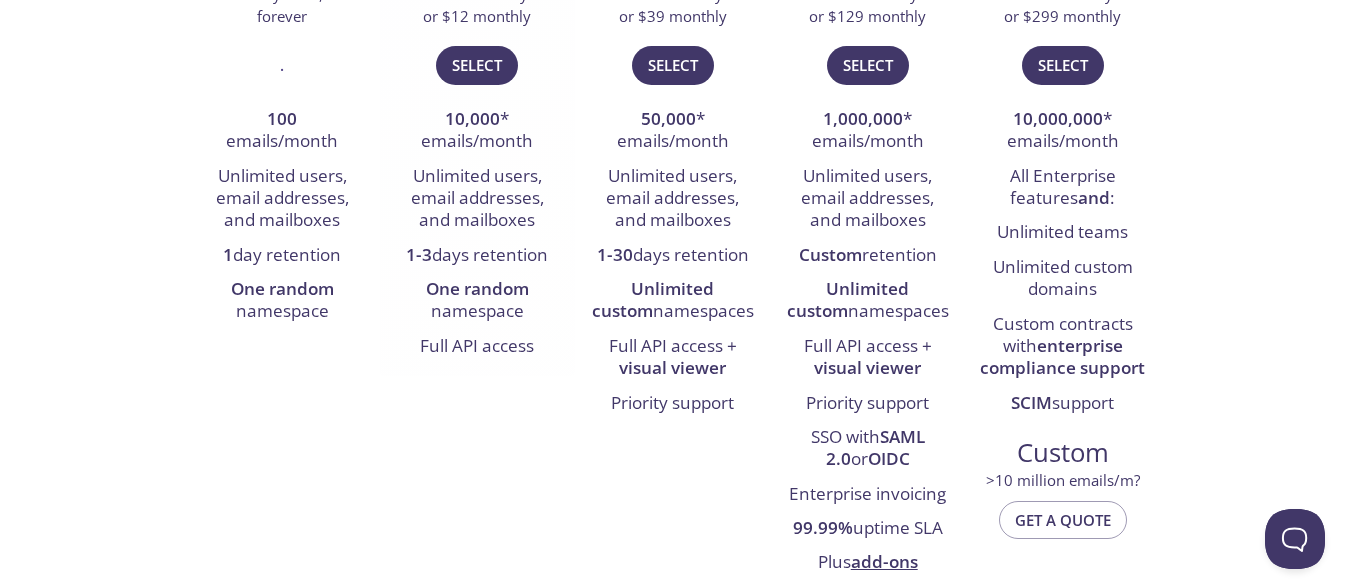 click on "[NUMBER] emails/month" at bounding box center [282, 131] 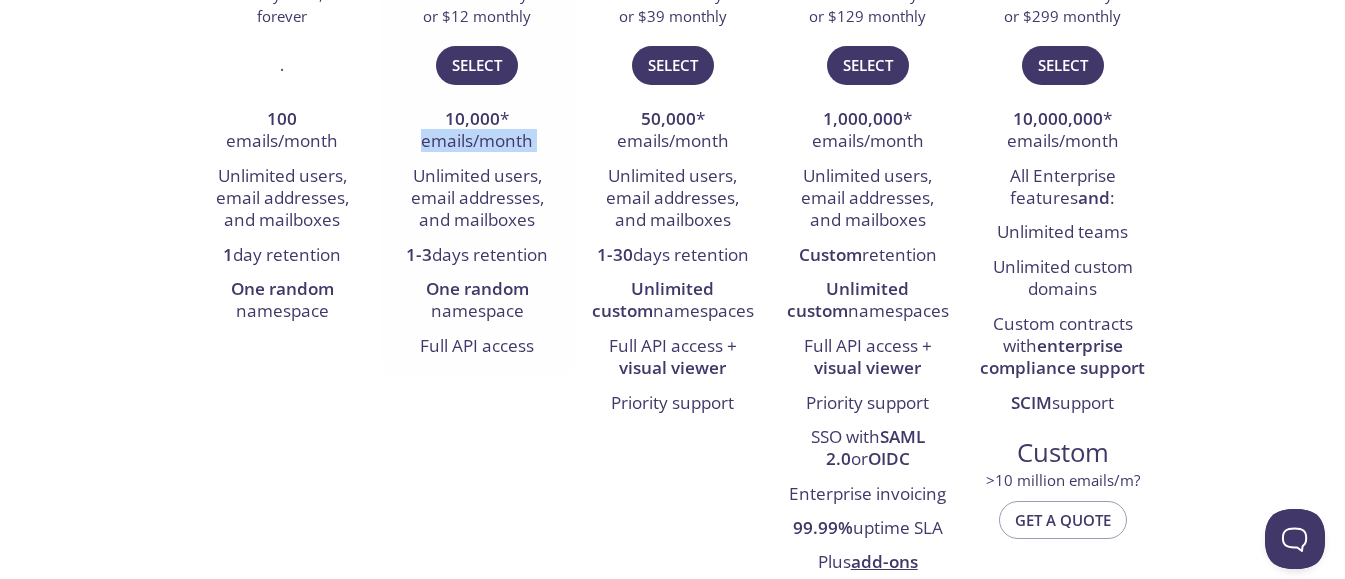 click on "[NUMBER] emails/month" at bounding box center [282, 131] 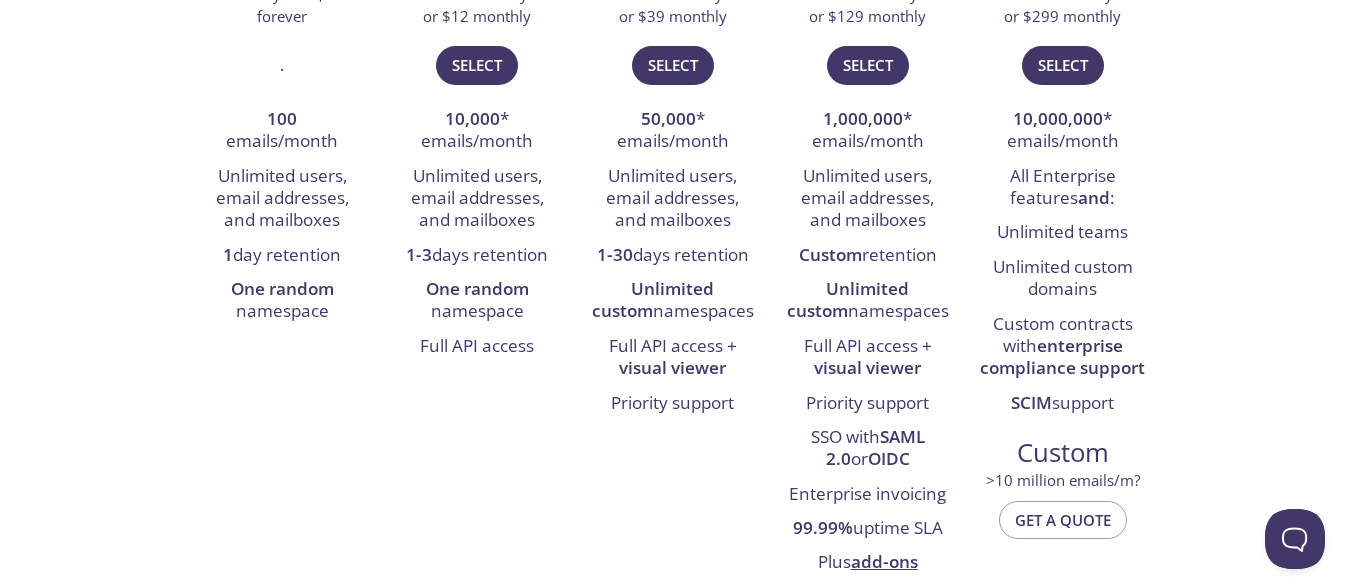 click on "[NUMBER] emails/month" at bounding box center [282, 131] 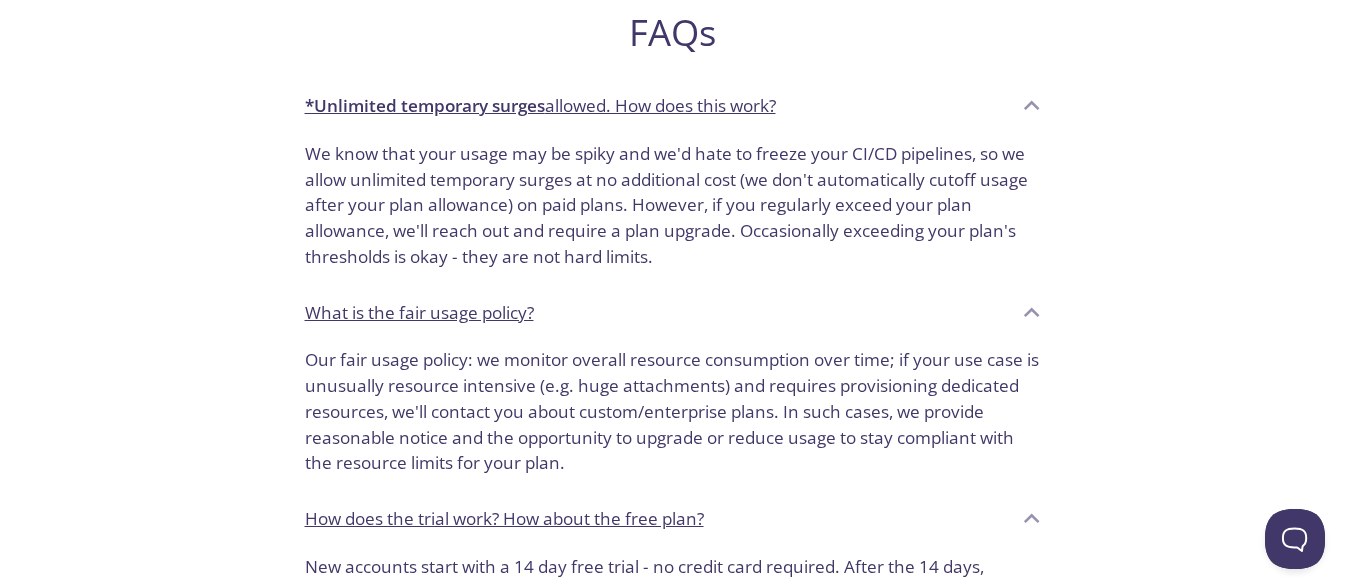 scroll, scrollTop: 1564, scrollLeft: 0, axis: vertical 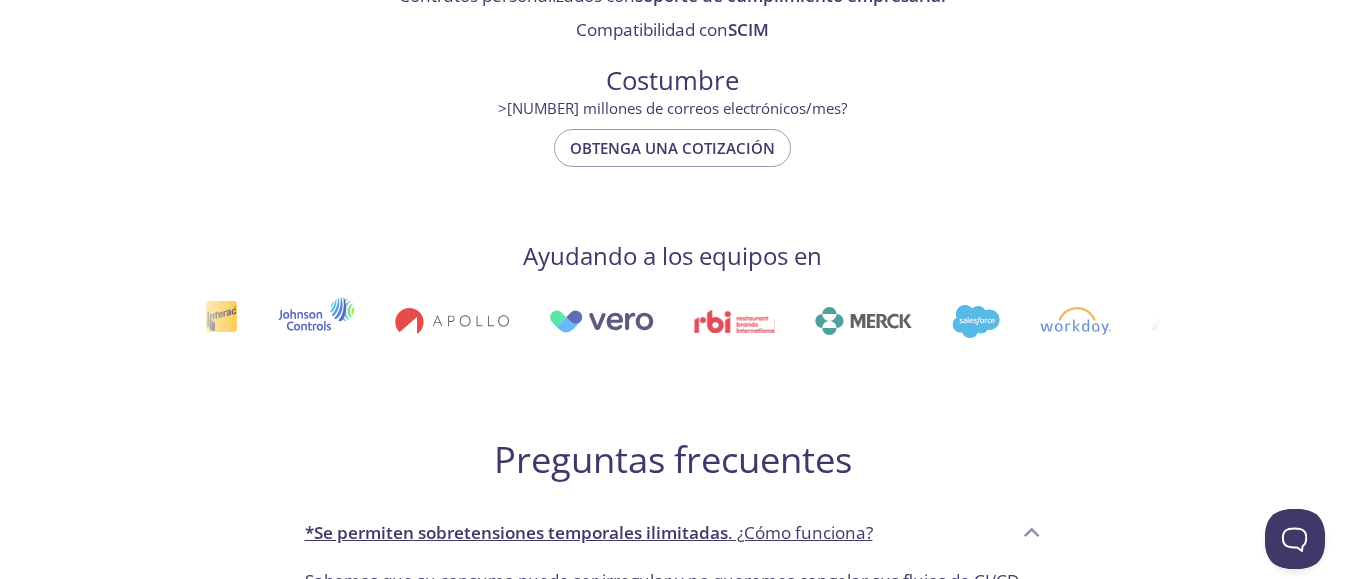click on "Sabemos que su consumo puede ser irregular y no queremos congelar sus flujos de CI/CD, por lo que permitimos aumentos temporales ilimitados sin costo adicional (no cortamos automáticamente el consumo una vez que se agota su límite) en los planes de pago. Sin embargo, si excede regularmente su límite, nos pondremos en contacto con usted para solicitarle un plan superior. Superar ocasionalmente los límites de su plan no tiene problema; no son límites estrictos." at bounding box center (664, 645) 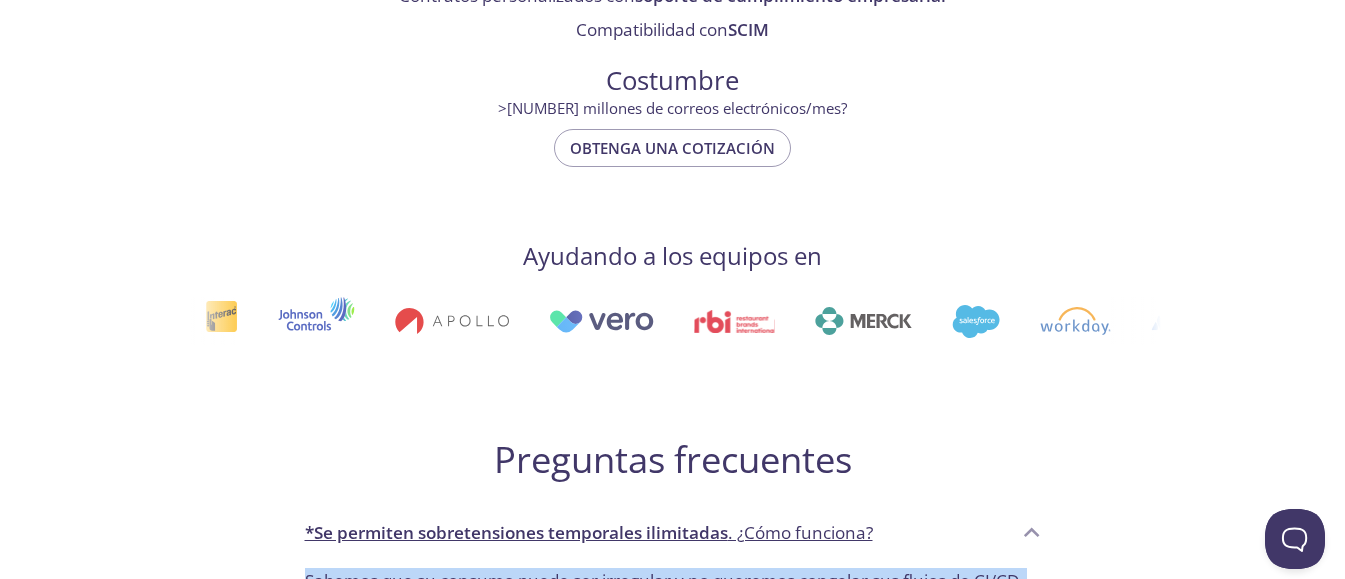 click on "Sabemos que su consumo puede ser irregular y no queremos congelar sus flujos de CI/CD, por lo que permitimos aumentos temporales ilimitados sin costo adicional (no cortamos automáticamente el consumo una vez que se agota su límite) en los planes de pago. Sin embargo, si excede regularmente su límite, nos pondremos en contacto con usted para solicitarle un plan superior. Superar ocasionalmente los límites de su plan no tiene problema; no son límites estrictos." at bounding box center [664, 645] 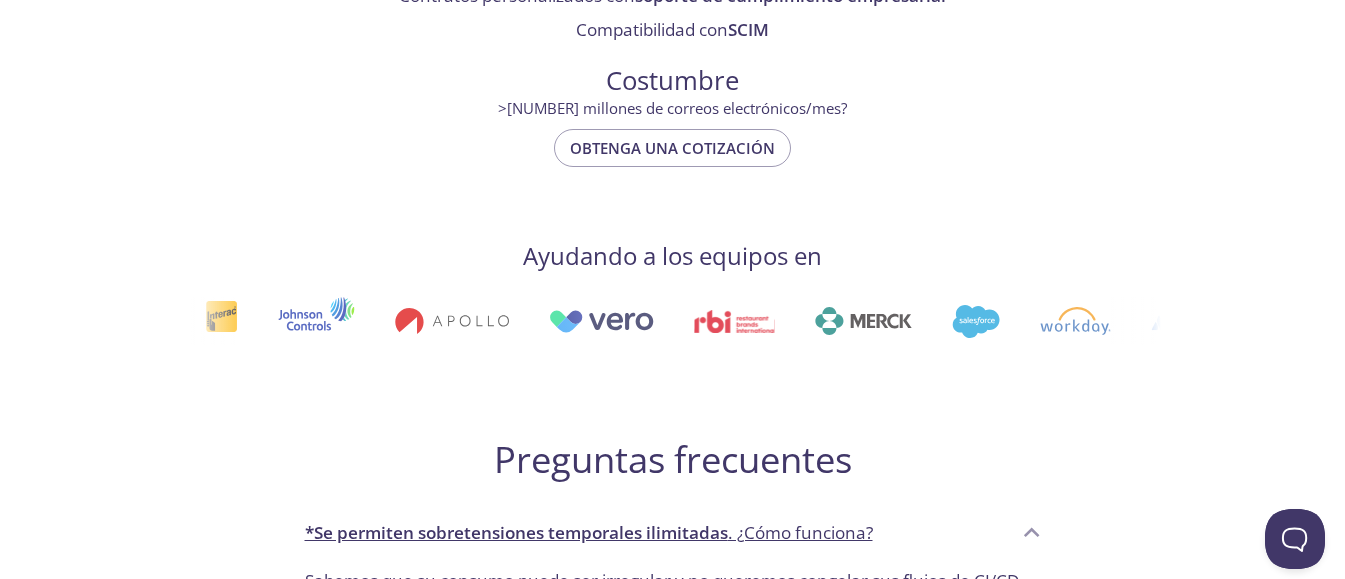 click on "Sabemos que su consumo puede ser irregular y no queremos congelar sus flujos de CI/CD, por lo que permitimos aumentos temporales ilimitados sin costo adicional (no cortamos automáticamente el consumo una vez que se agota su límite) en los planes de pago. Sin embargo, si excede regularmente su límite, nos pondremos en contacto con usted para solicitarle un plan superior. Superar ocasionalmente los límites de su plan no tiene problema; no son límites estrictos." at bounding box center [673, 645] 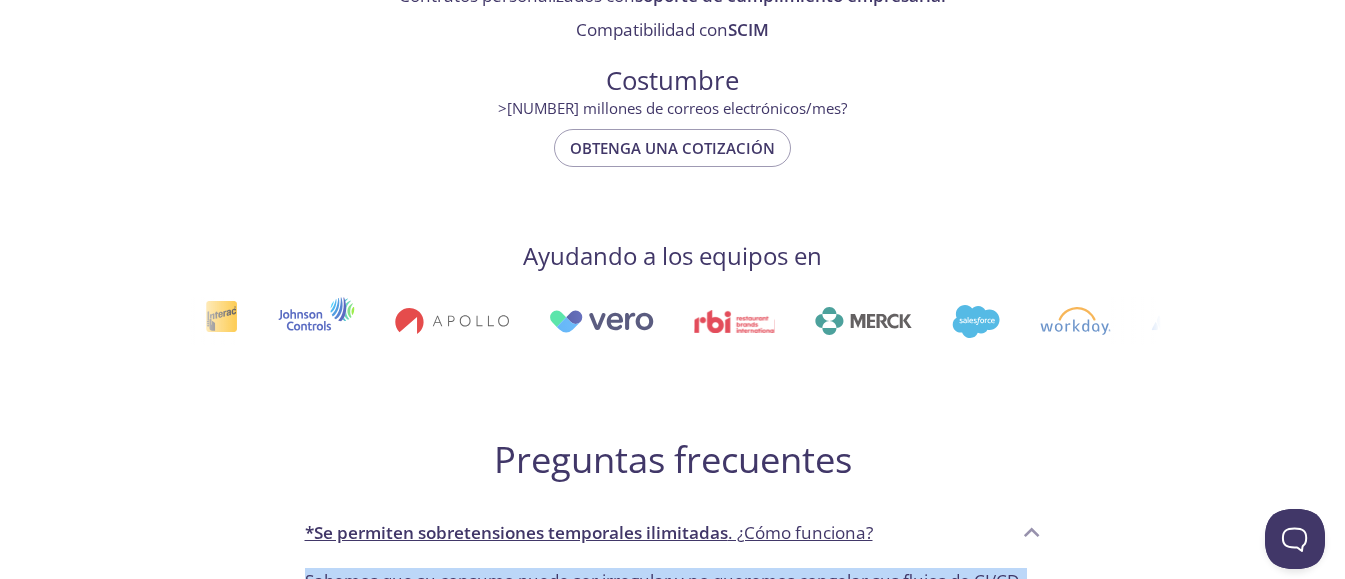 click on "Sabemos que su consumo puede ser irregular y no queremos congelar sus flujos de CI/CD, por lo que permitimos aumentos temporales ilimitados sin costo adicional (no cortamos automáticamente el consumo una vez que se agota su límite) en los planes de pago. Sin embargo, si excede regularmente su límite, nos pondremos en contacto con usted para solicitarle un plan superior. Superar ocasionalmente los límites de su plan no tiene problema; no son límites estrictos." at bounding box center (673, 645) 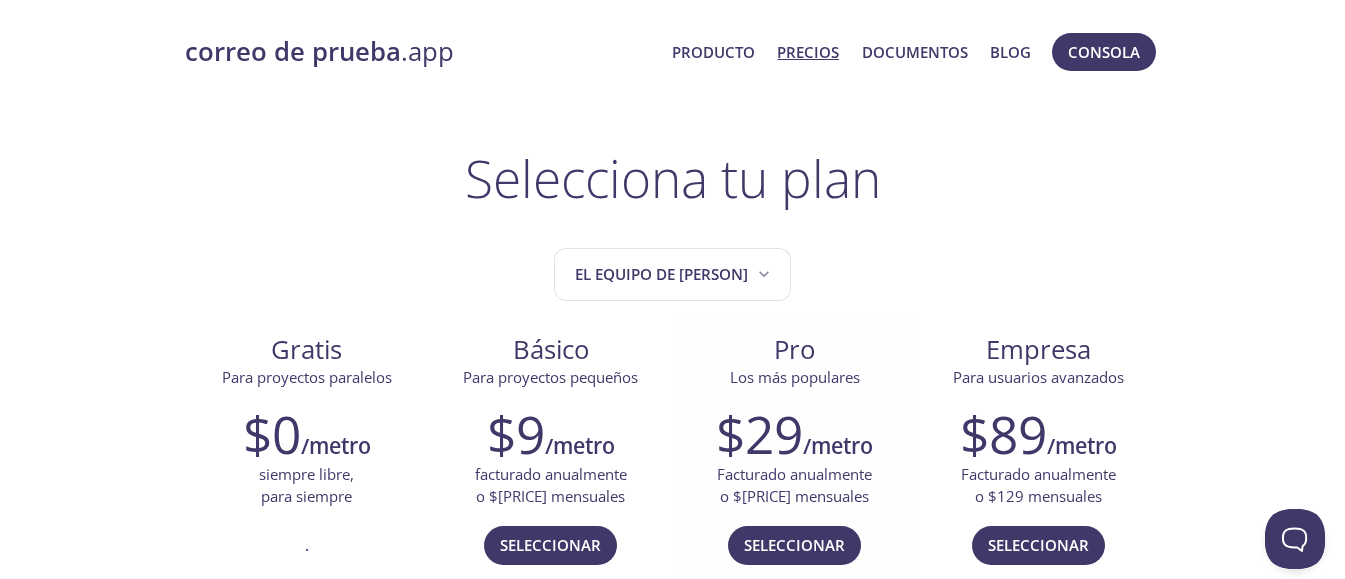 scroll, scrollTop: 120, scrollLeft: 0, axis: vertical 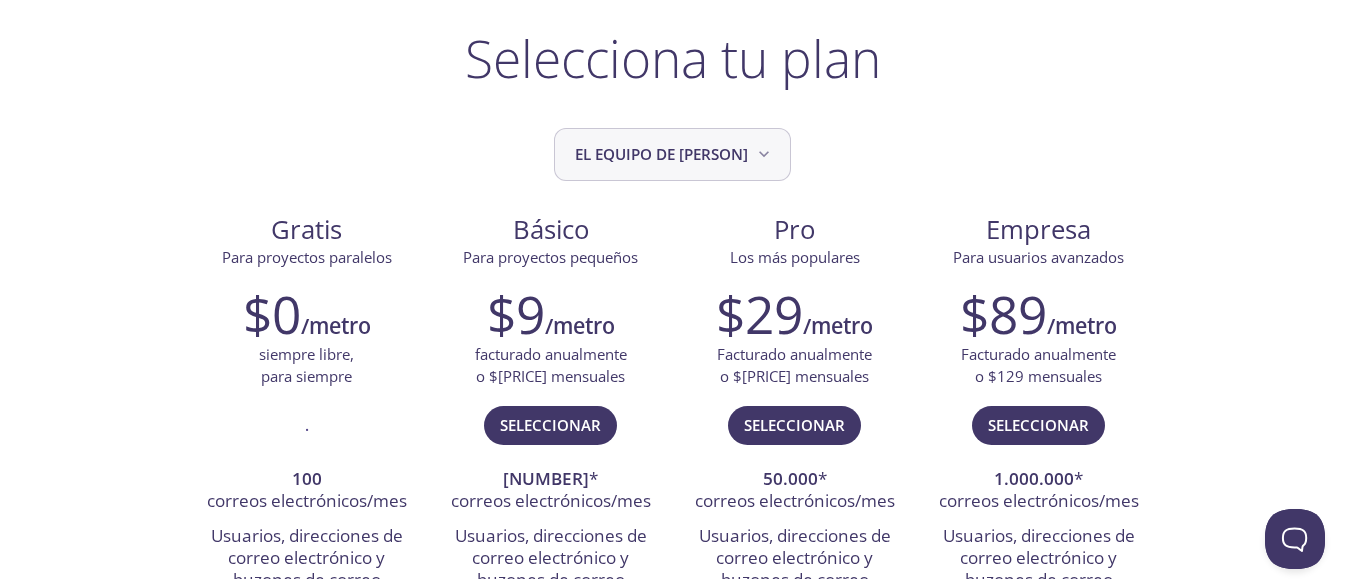 click on "El equipo de [PERSON]" at bounding box center [661, 154] 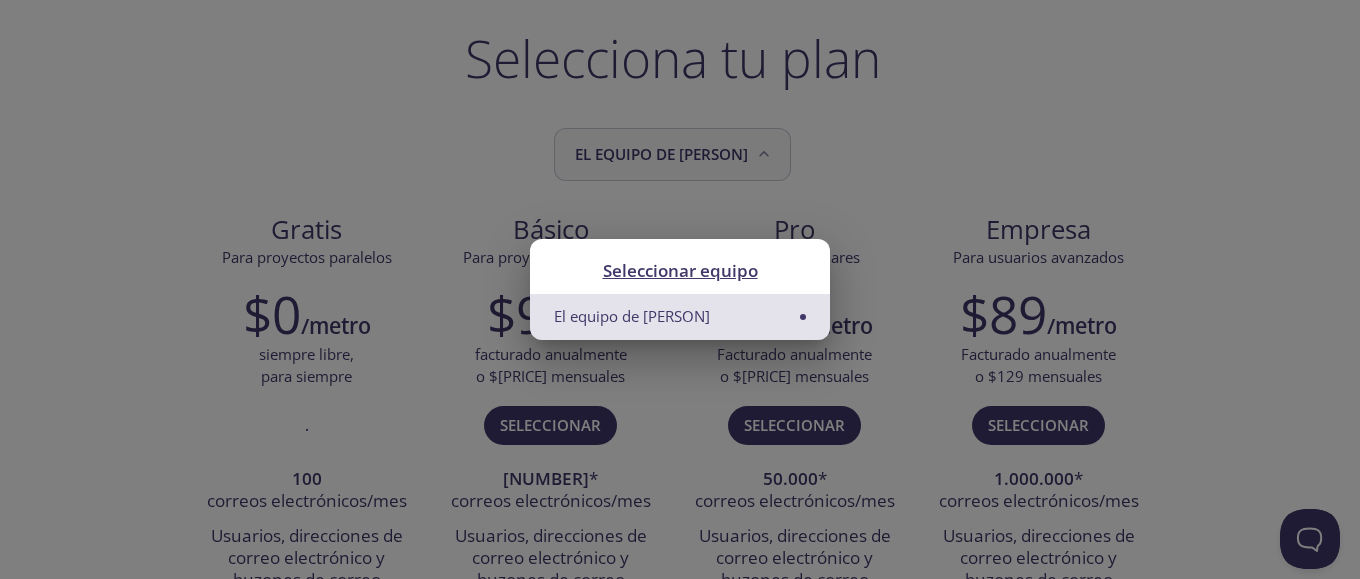 click on "El equipo de [PERSON]" at bounding box center (680, 289) 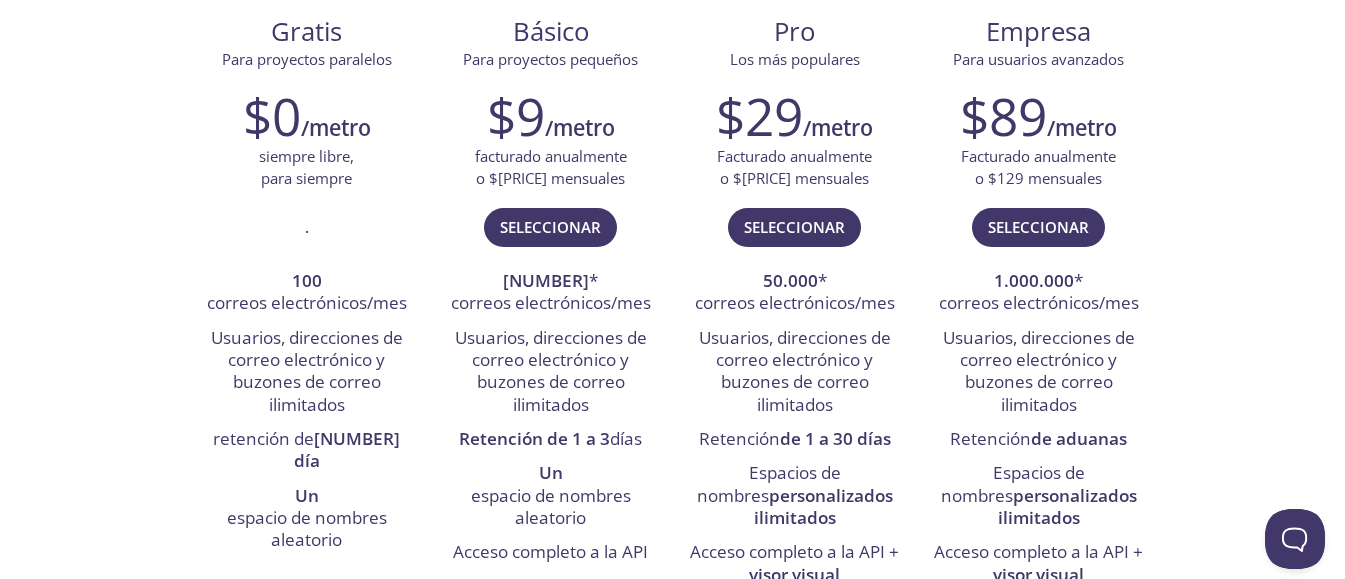scroll, scrollTop: 360, scrollLeft: 0, axis: vertical 